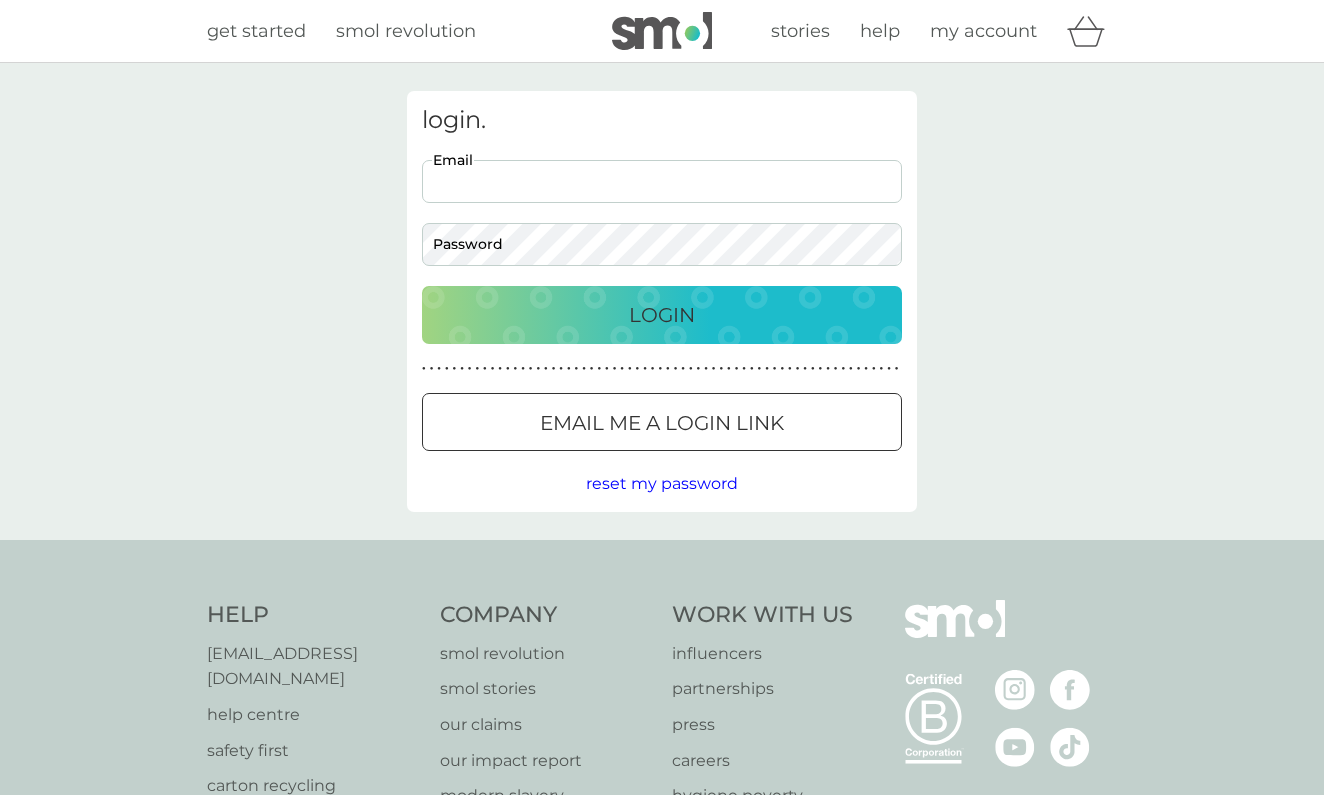 scroll, scrollTop: 0, scrollLeft: 0, axis: both 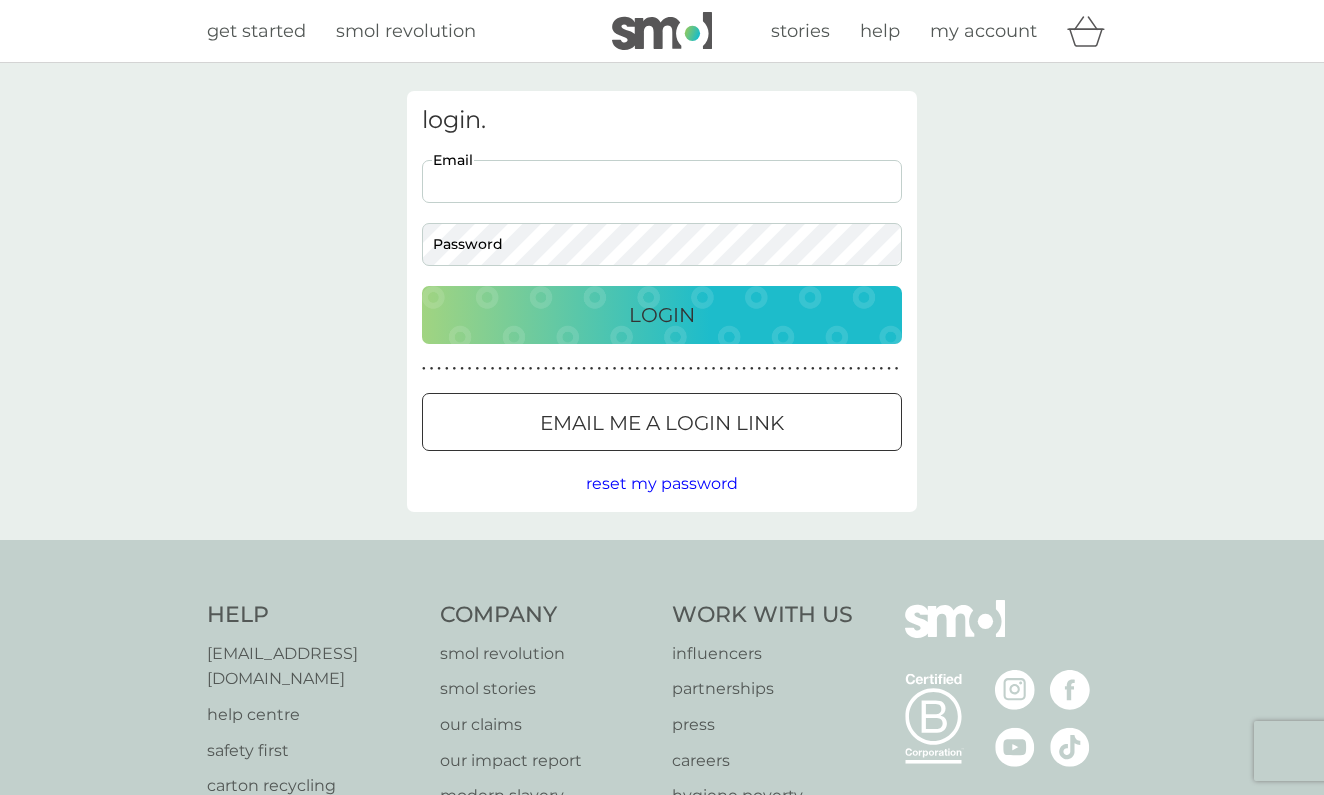 type on "[EMAIL_ADDRESS][DOMAIN_NAME]" 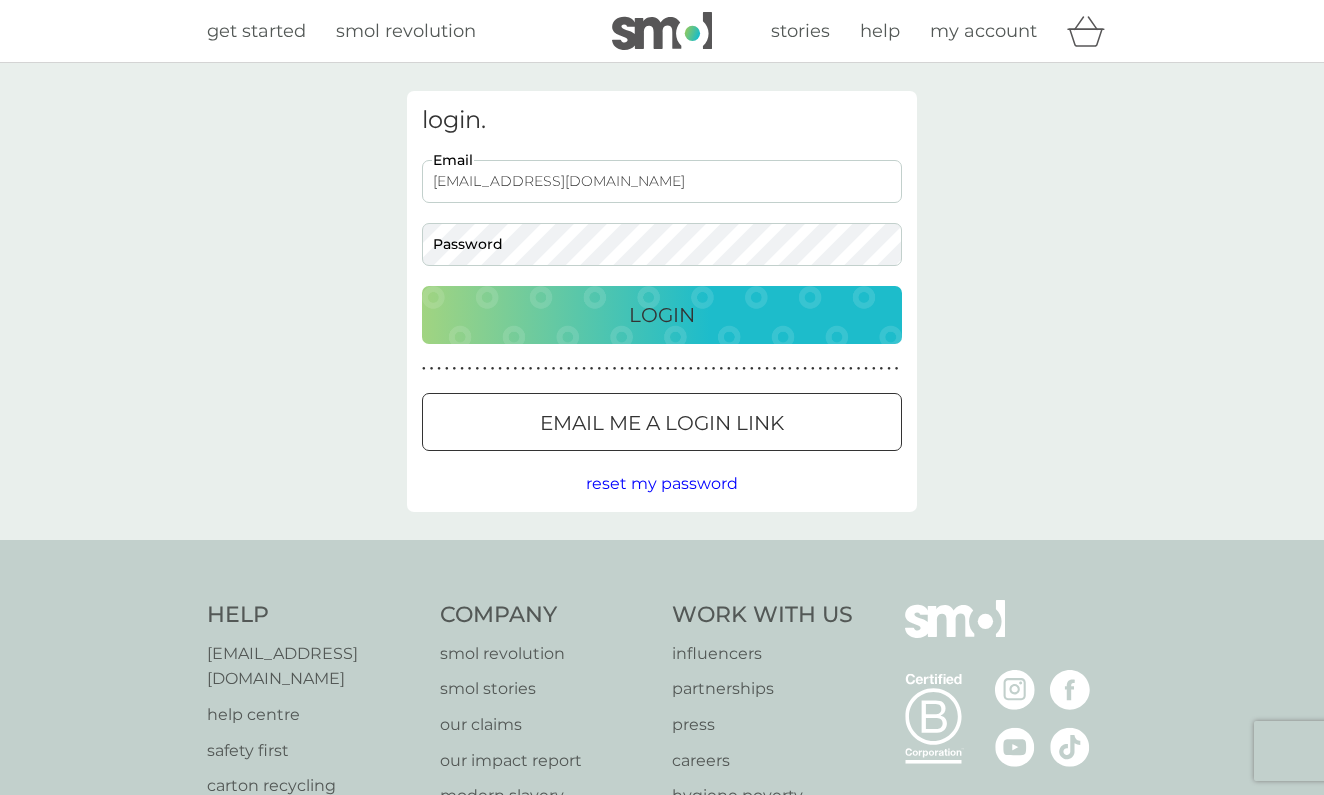 click on "Login" at bounding box center [662, 315] 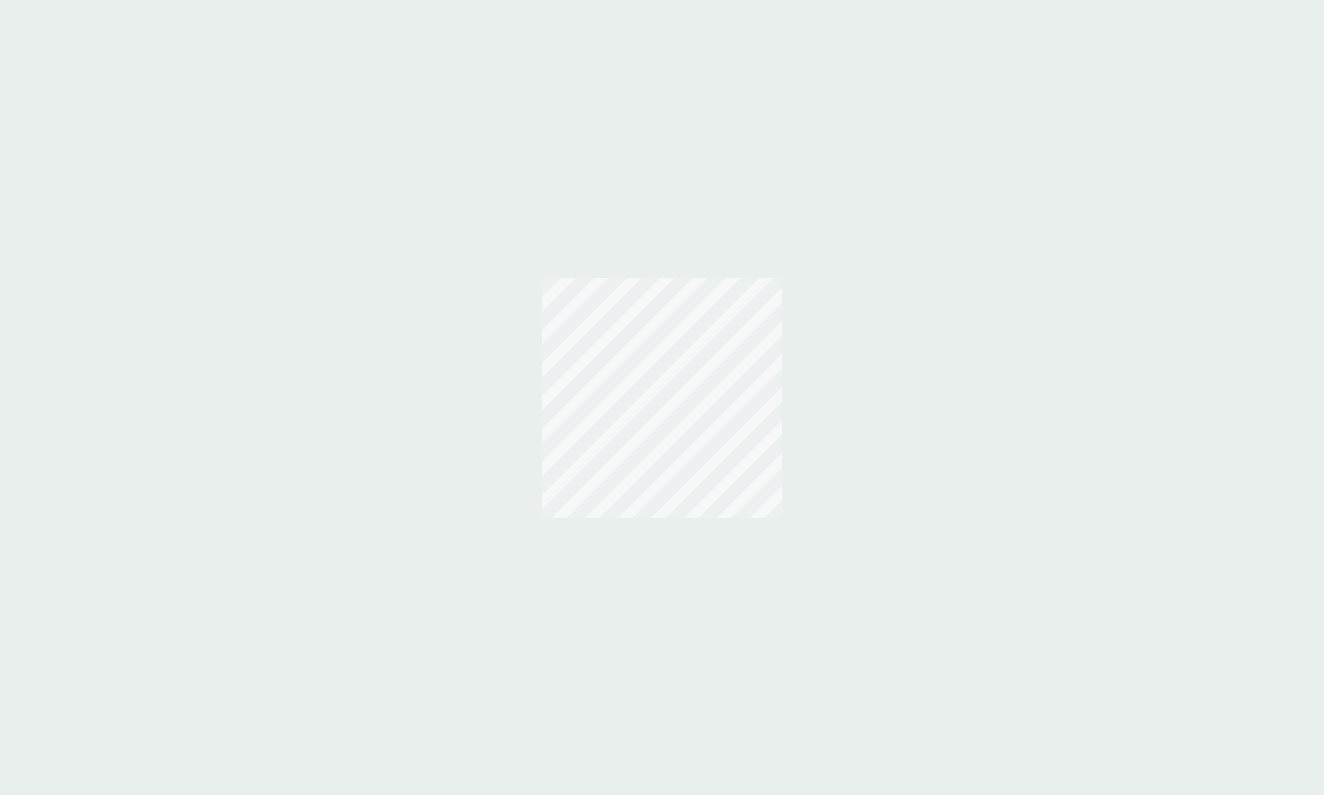 scroll, scrollTop: 0, scrollLeft: 0, axis: both 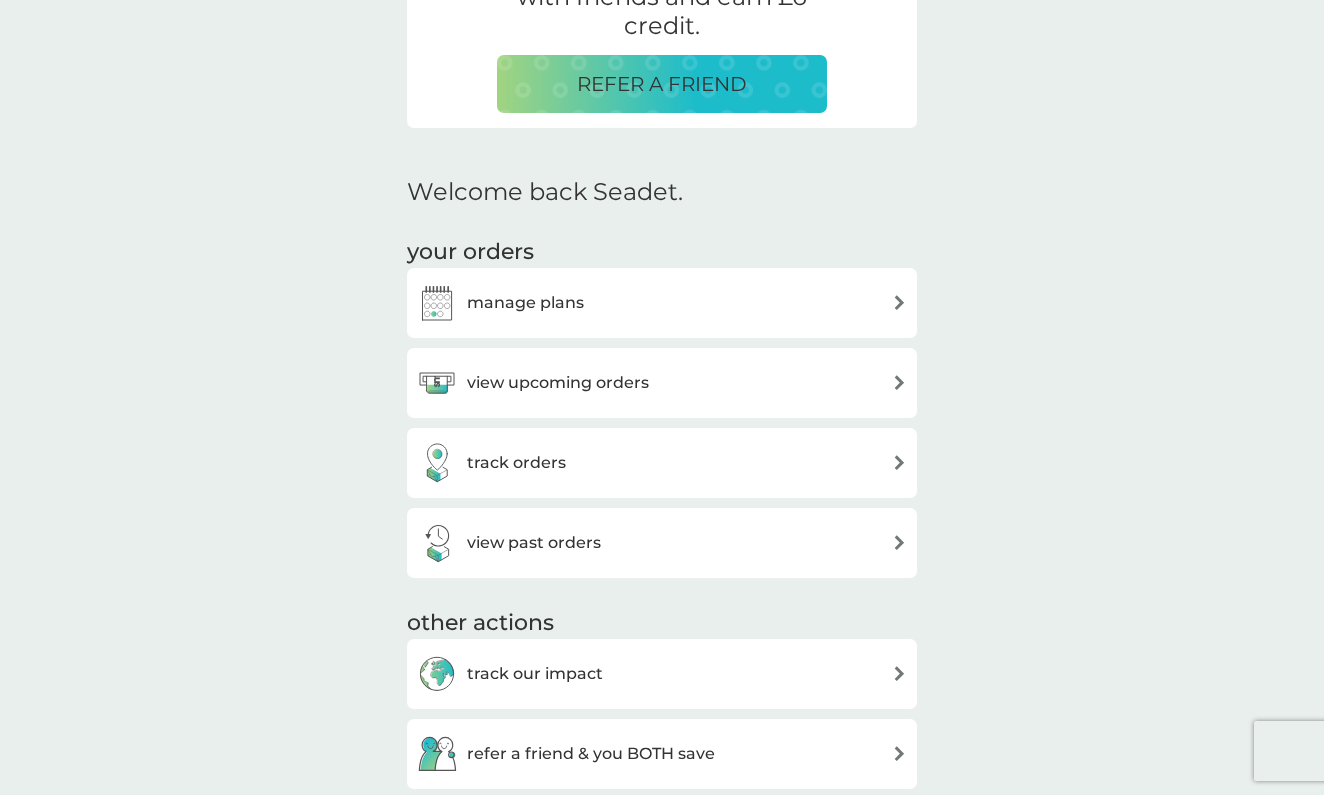 click on "view past orders" at bounding box center [662, 543] 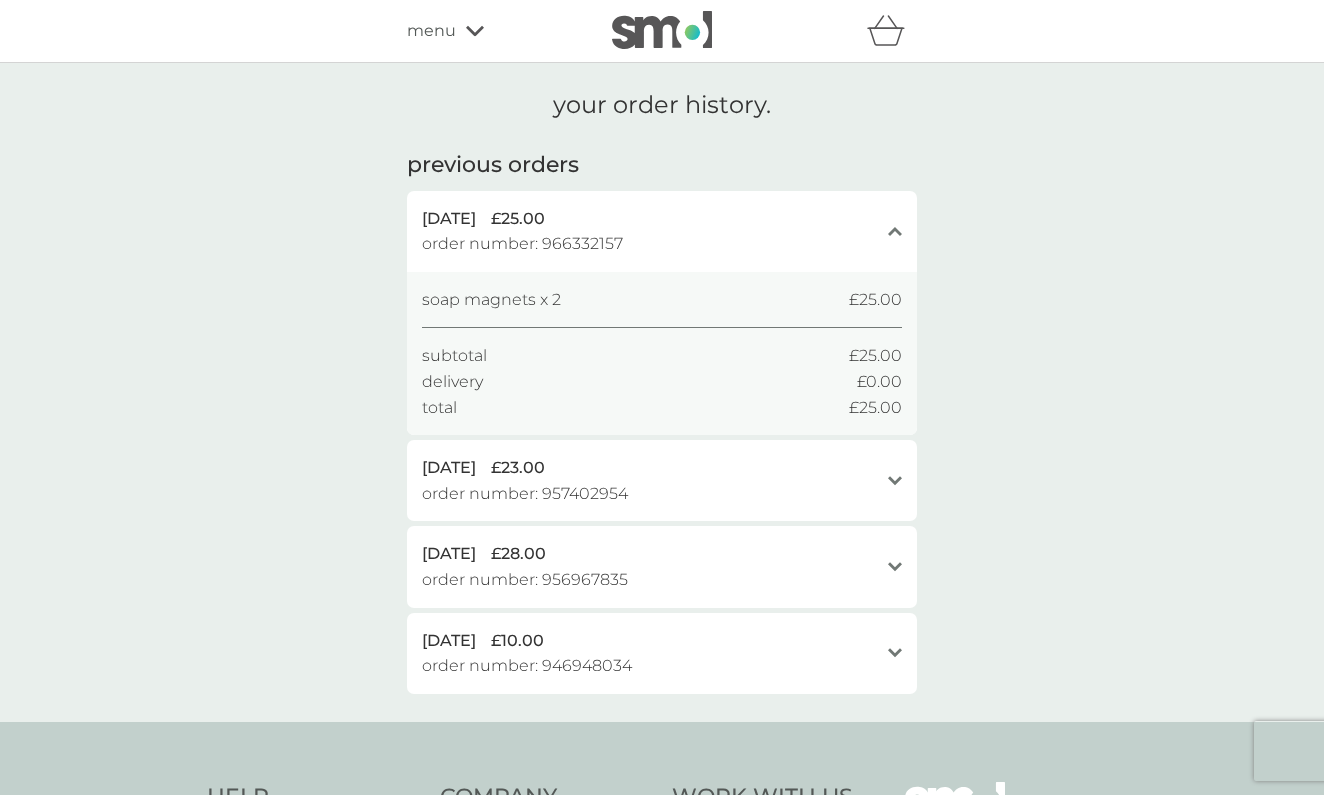 click on "6 Apr 2025 £25.00 order number:   966332157" at bounding box center [650, 231] 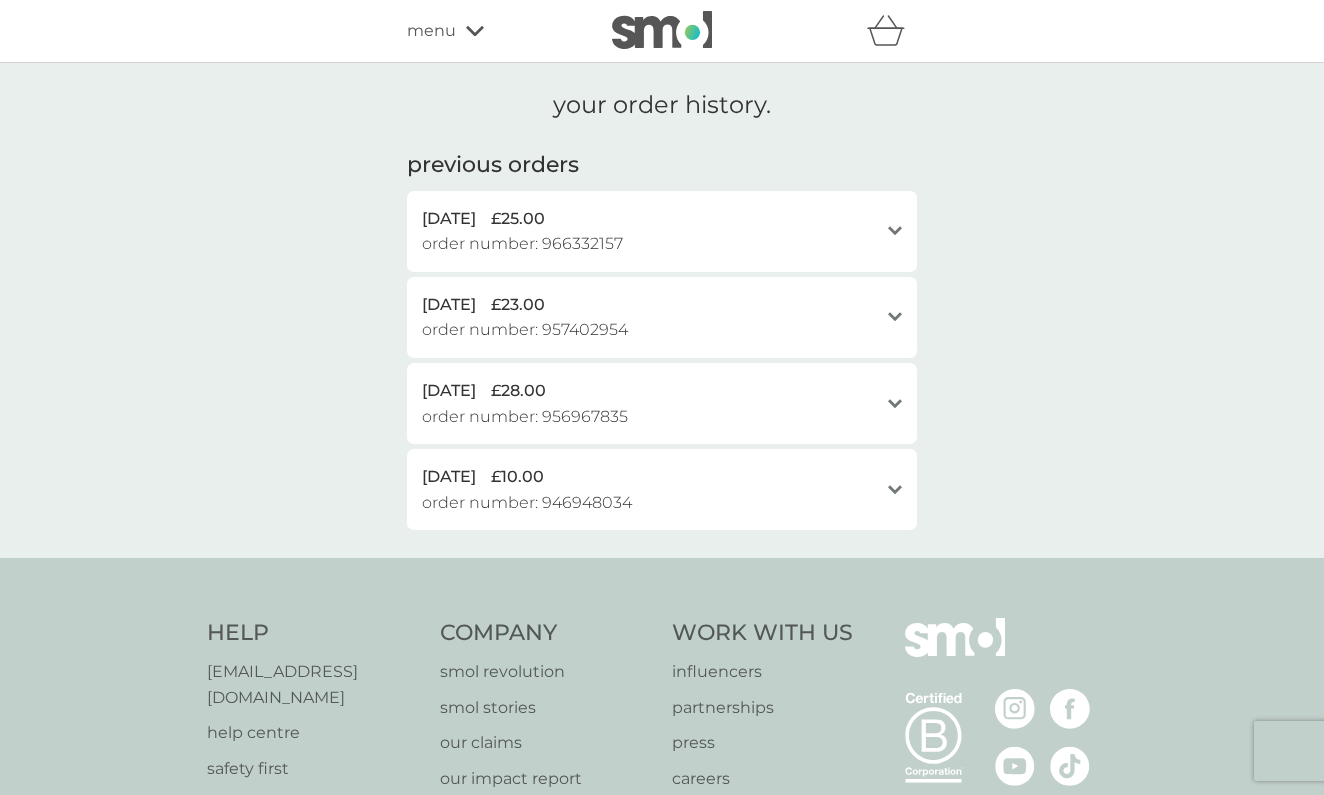 click on "6 Apr 2025 £25.00 order number:   966332157" at bounding box center [650, 231] 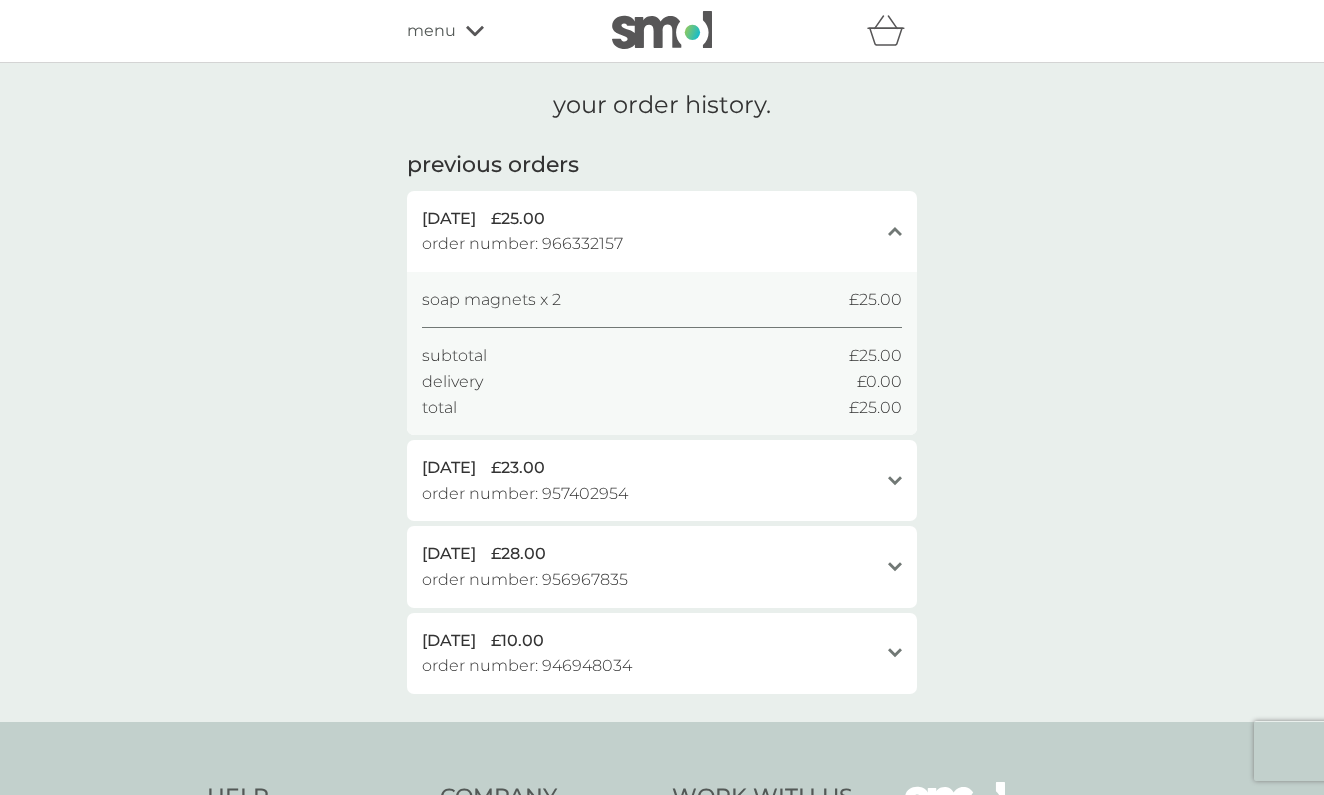click on "soap magnets x 2 £25.00" at bounding box center (662, 300) 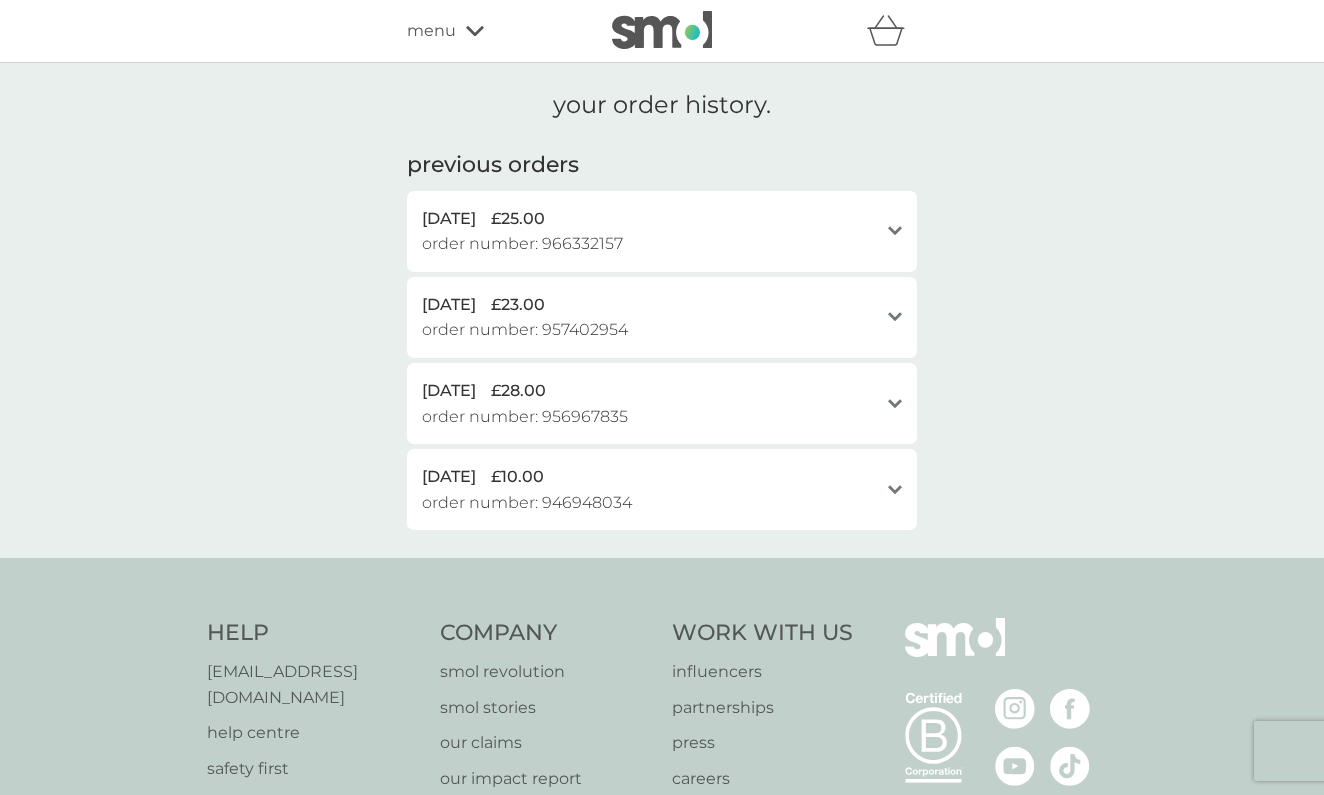 click on "refer a friend & you BOTH save smol impact smol shop your smol plans your upcoming orders your details order history logout menu" at bounding box center (662, 31) 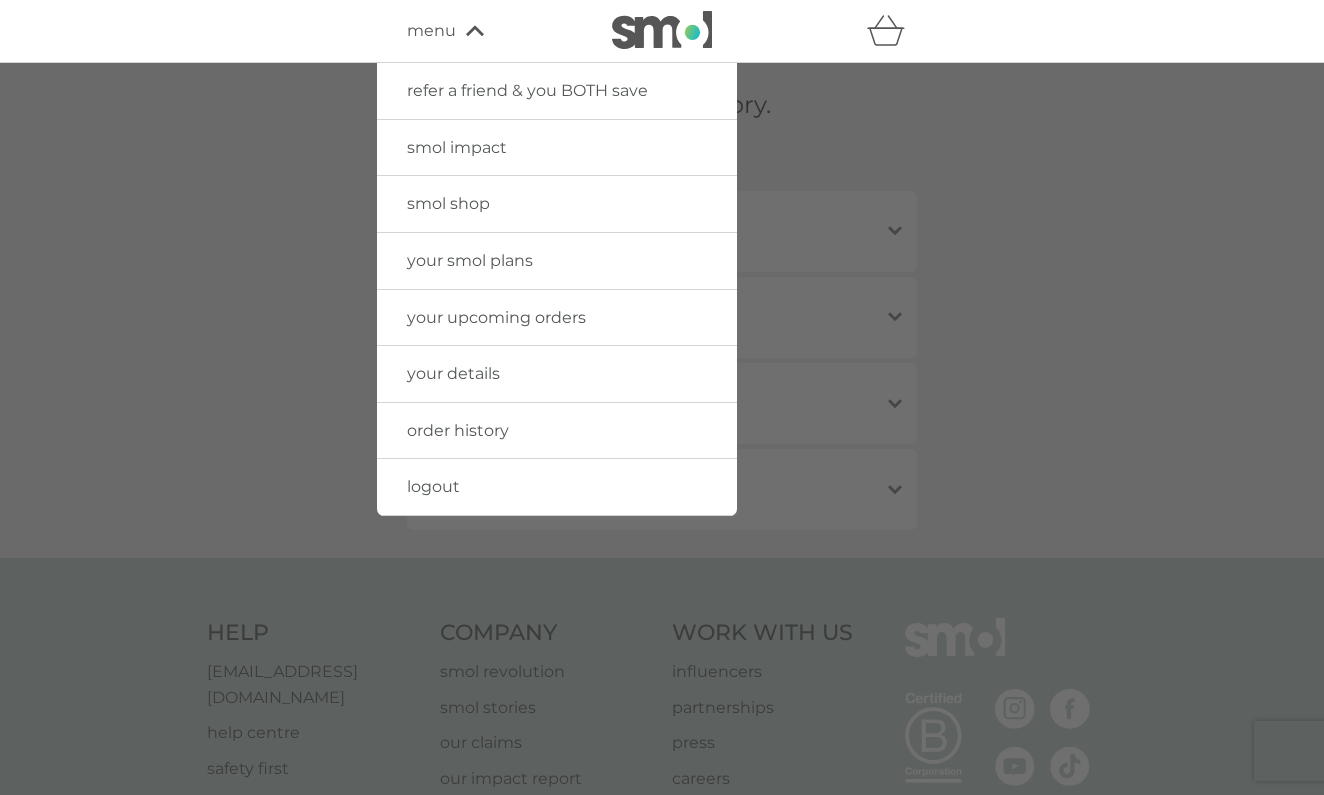 click at bounding box center [662, 460] 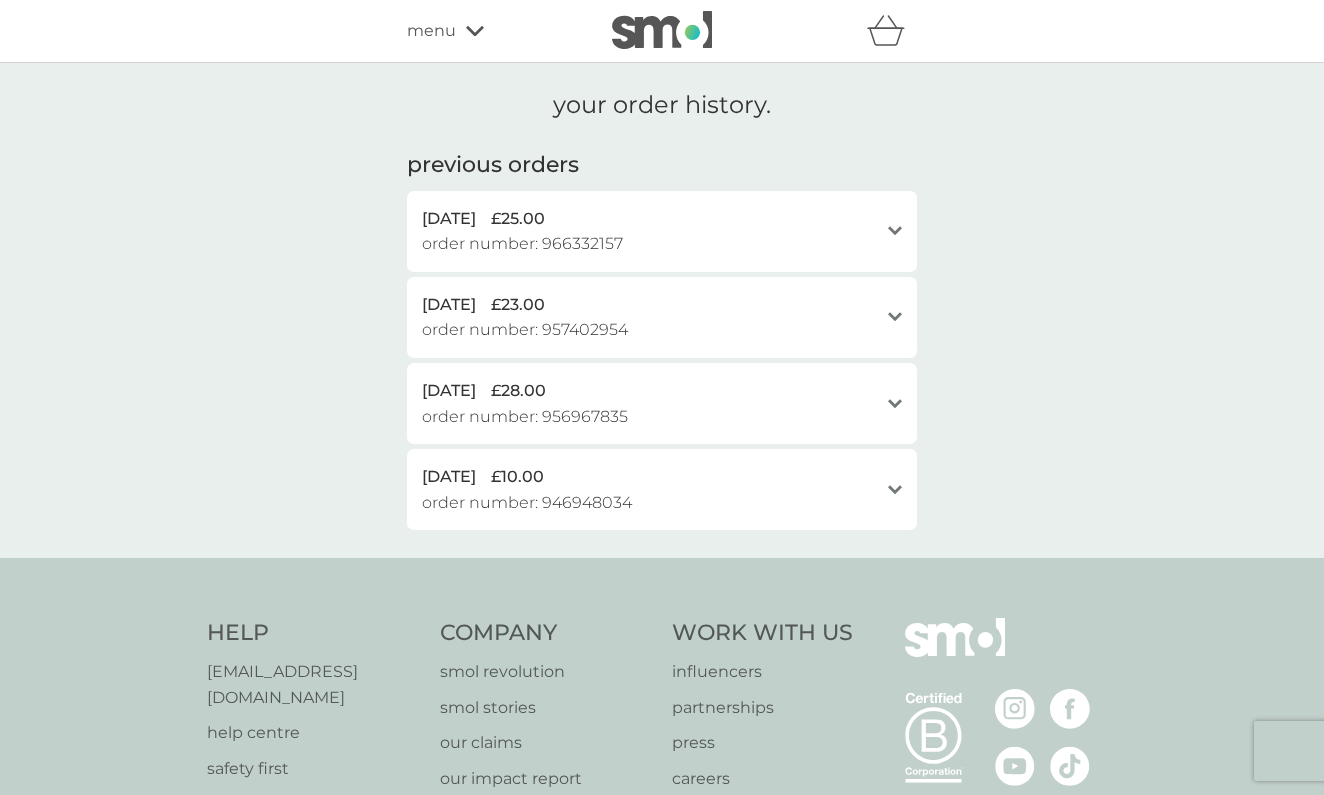 click 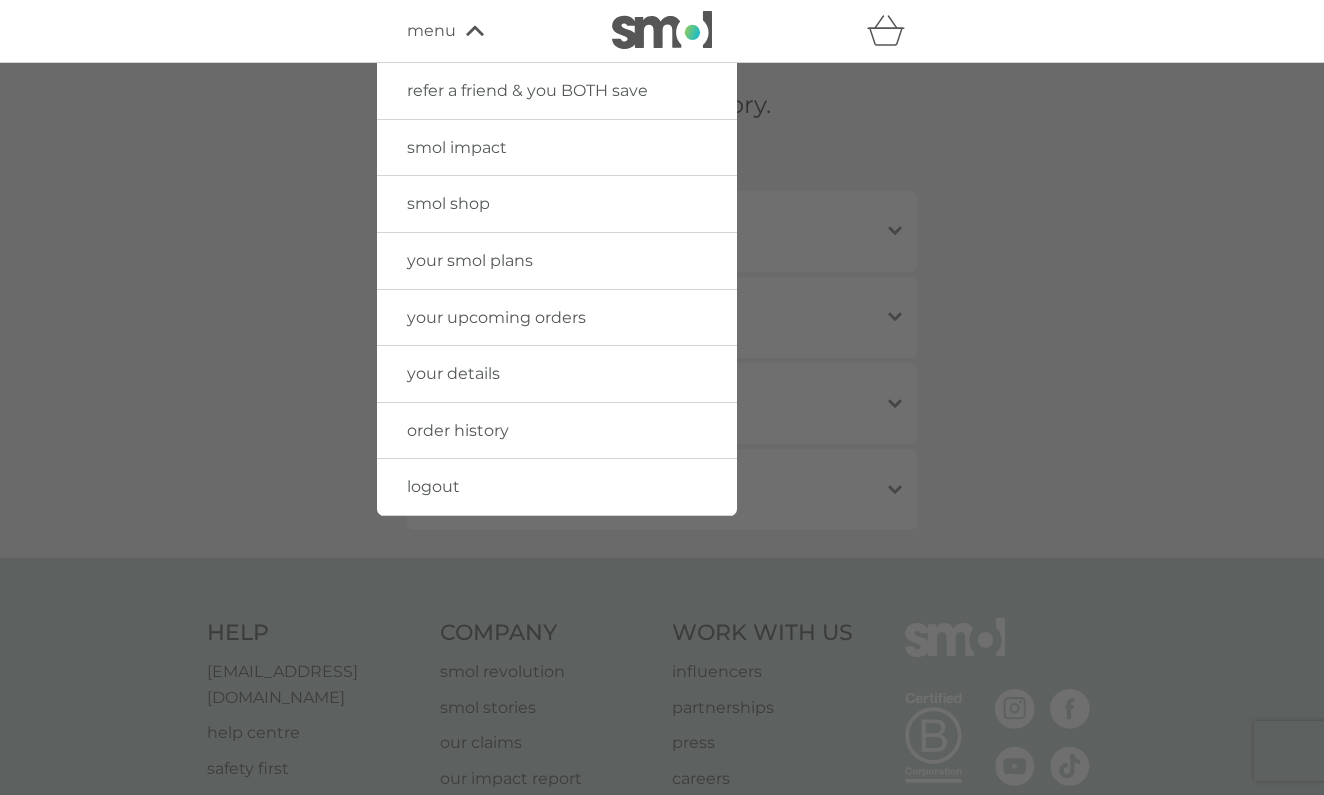 click on "smol shop" at bounding box center [557, 204] 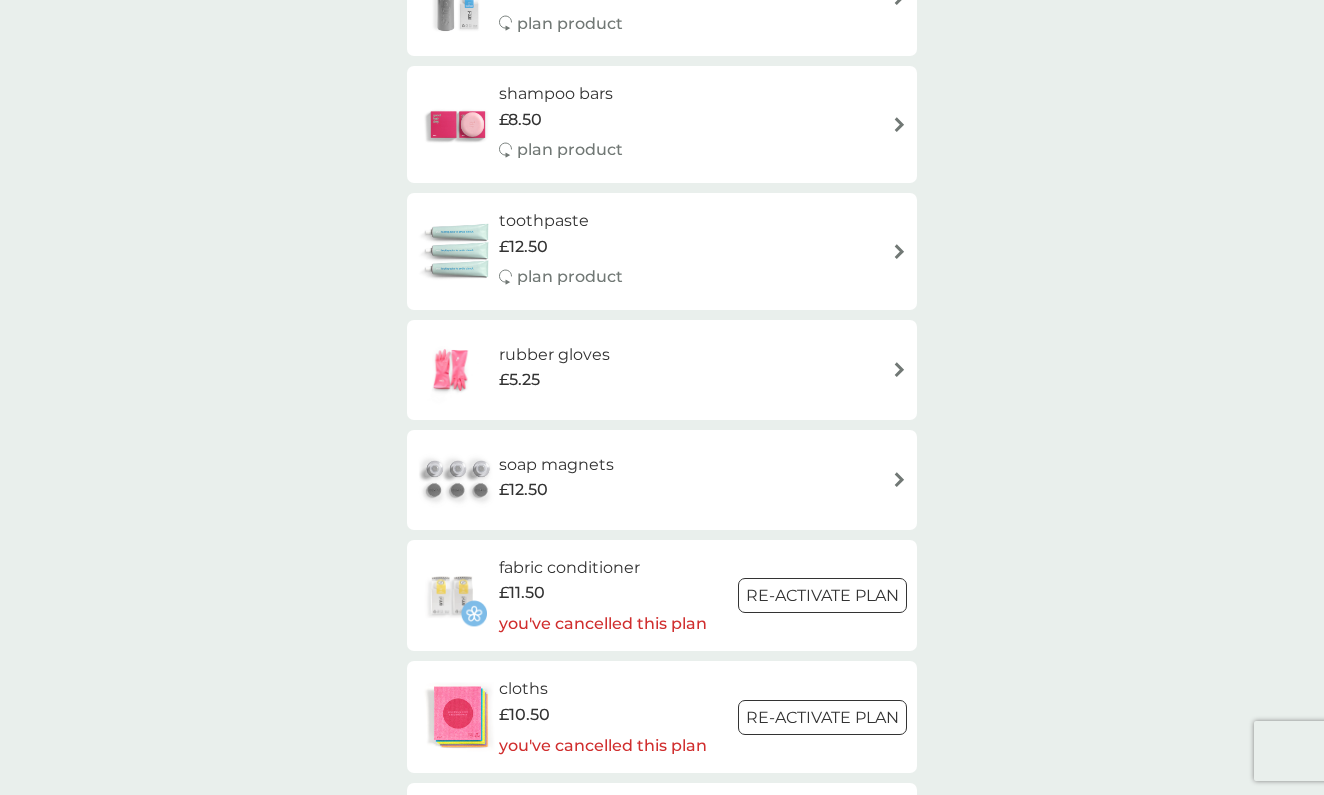 scroll, scrollTop: 2133, scrollLeft: 0, axis: vertical 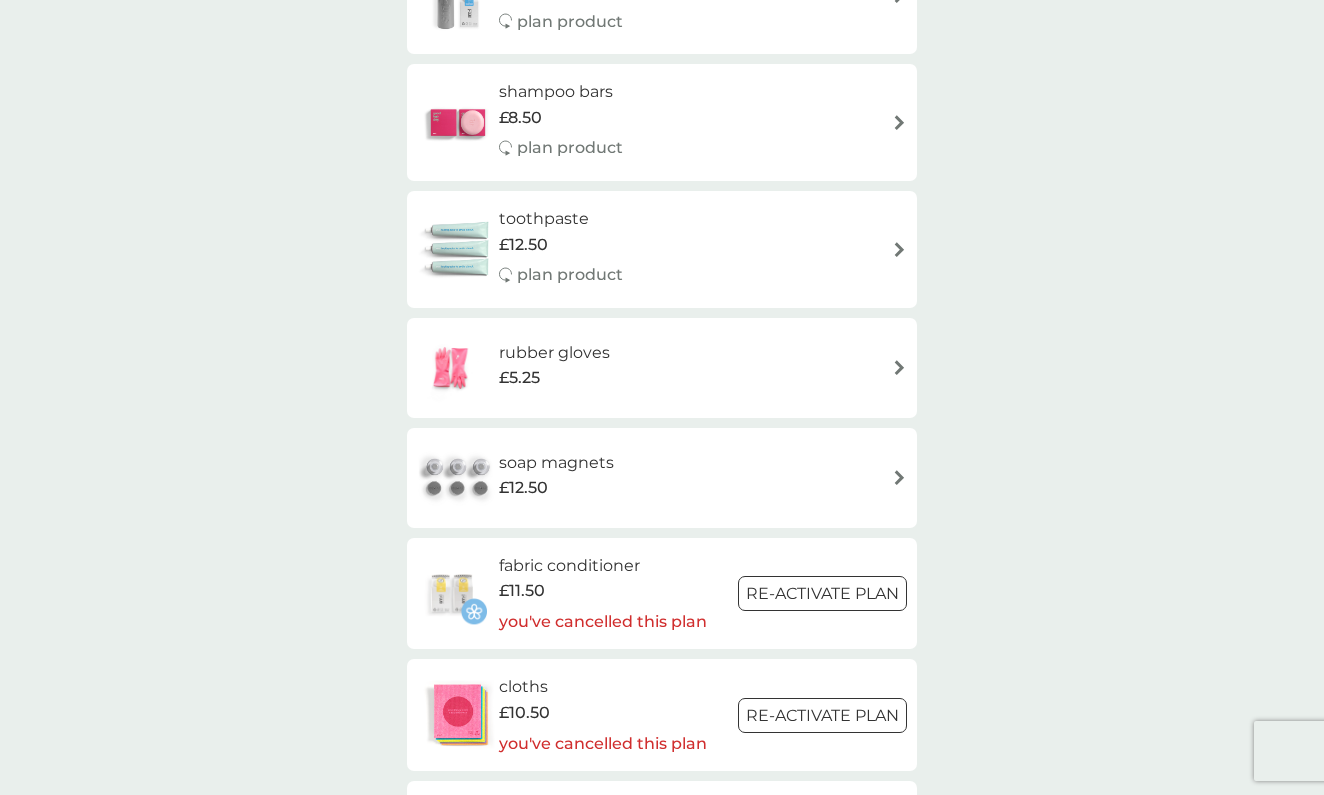 click on "soap magnets £12.50" at bounding box center (662, 478) 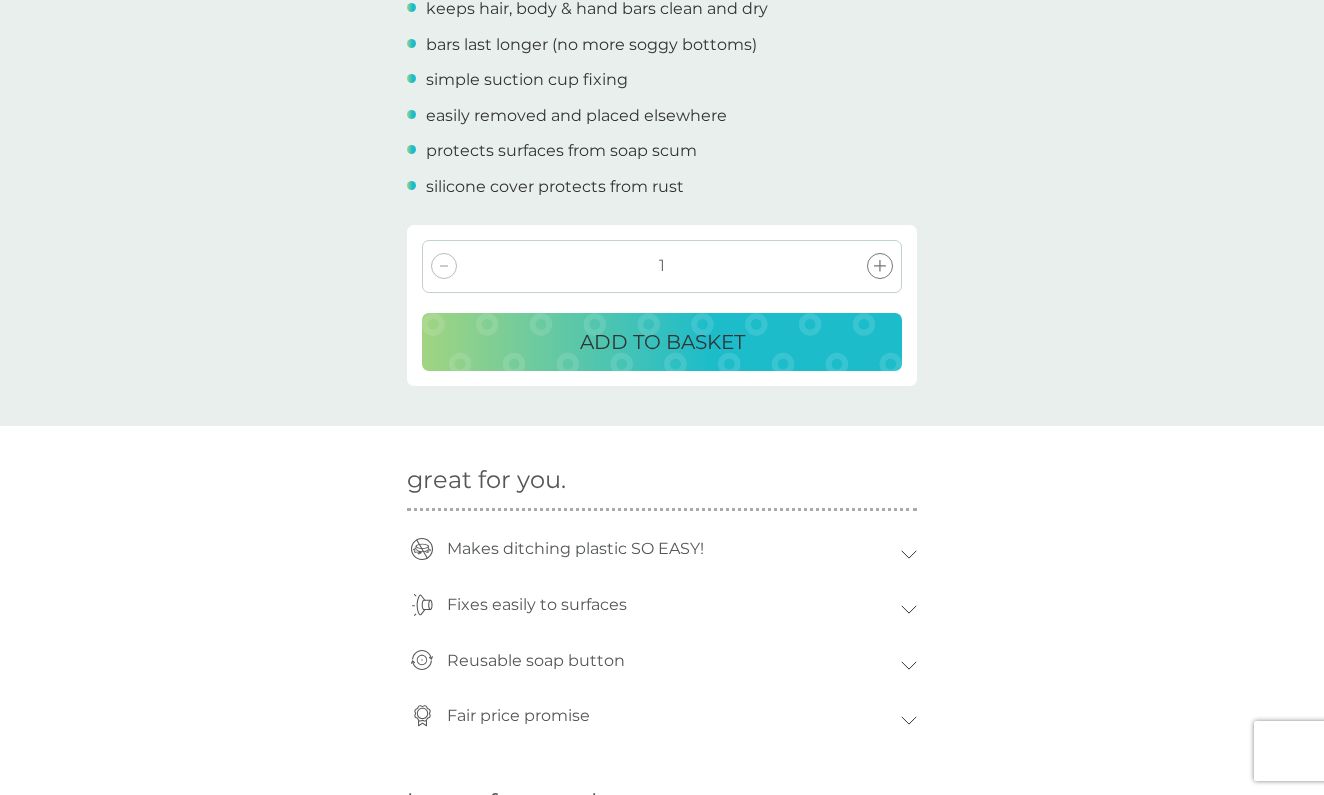 scroll, scrollTop: 726, scrollLeft: 0, axis: vertical 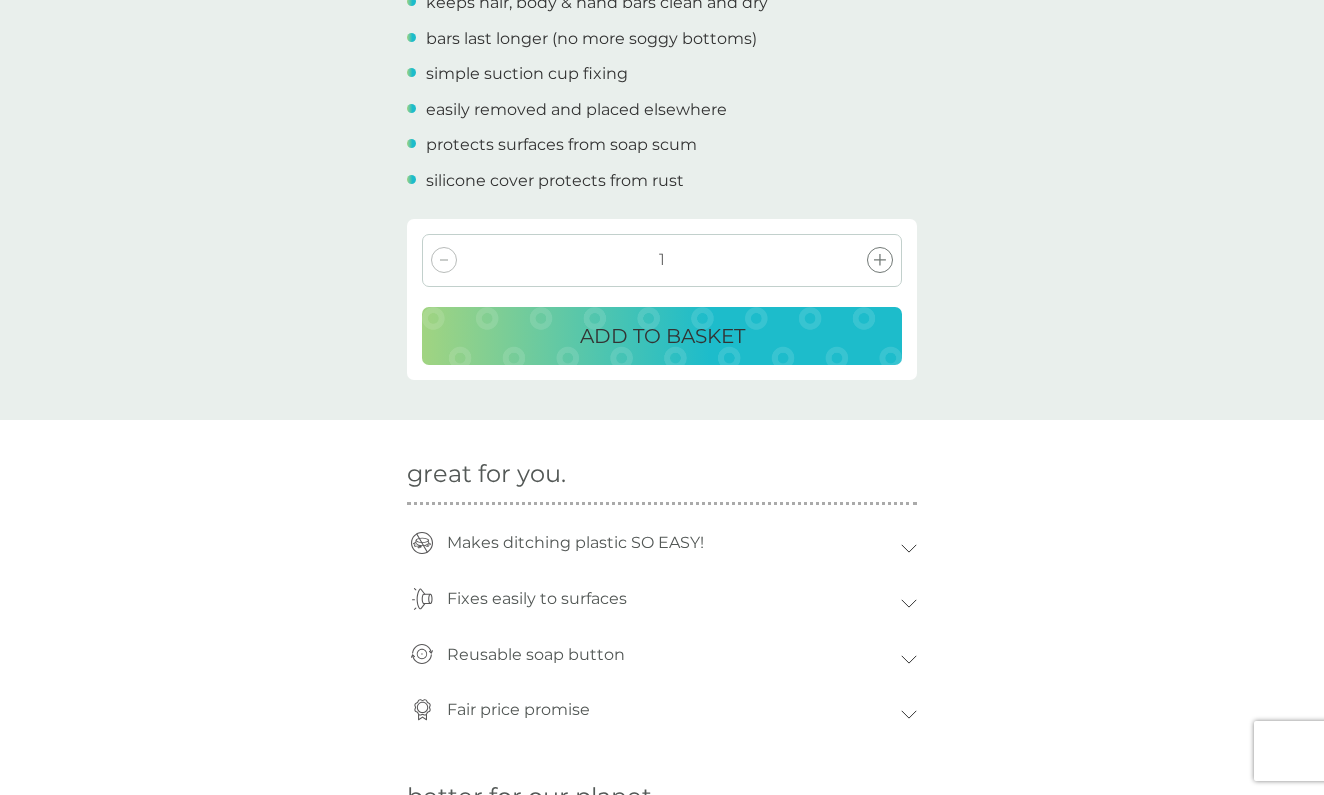 click on "ADD TO BASKET" at bounding box center (662, 336) 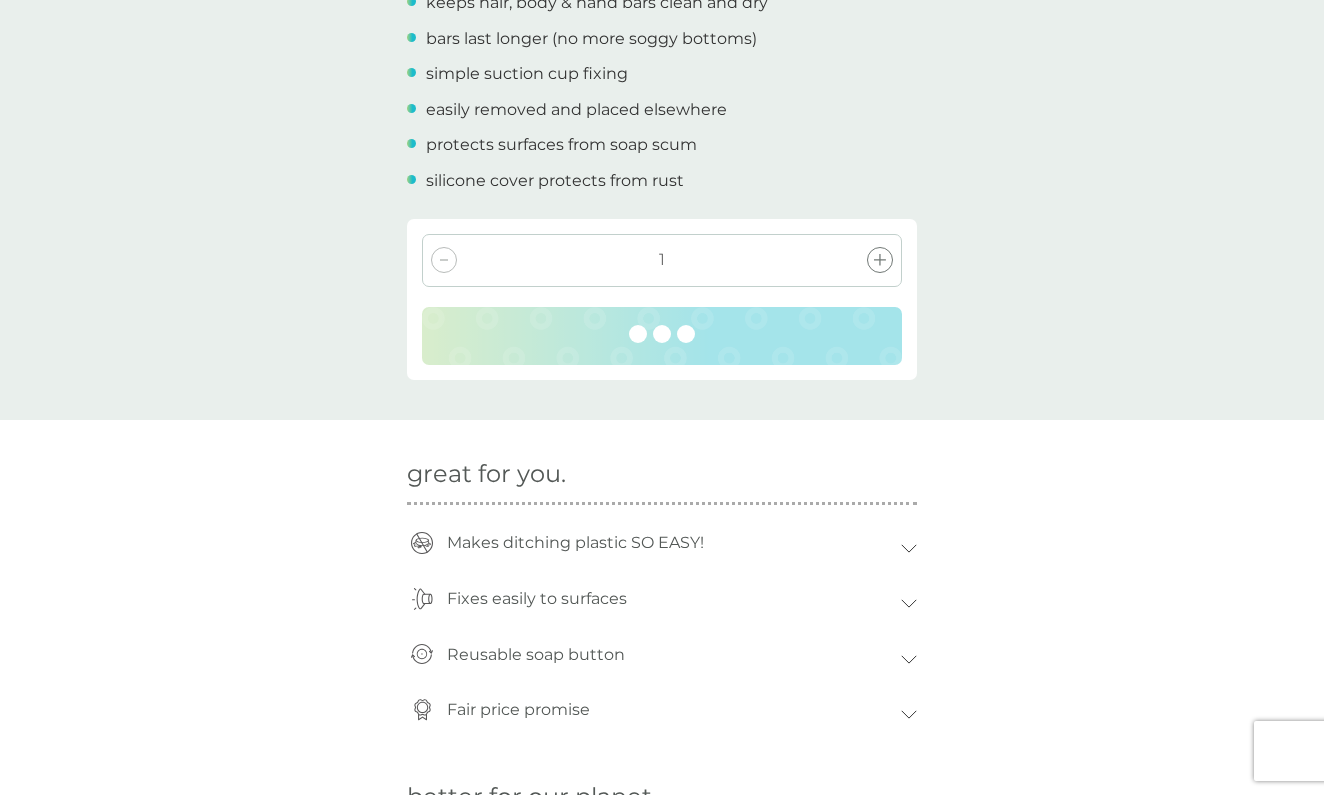 scroll, scrollTop: 0, scrollLeft: 0, axis: both 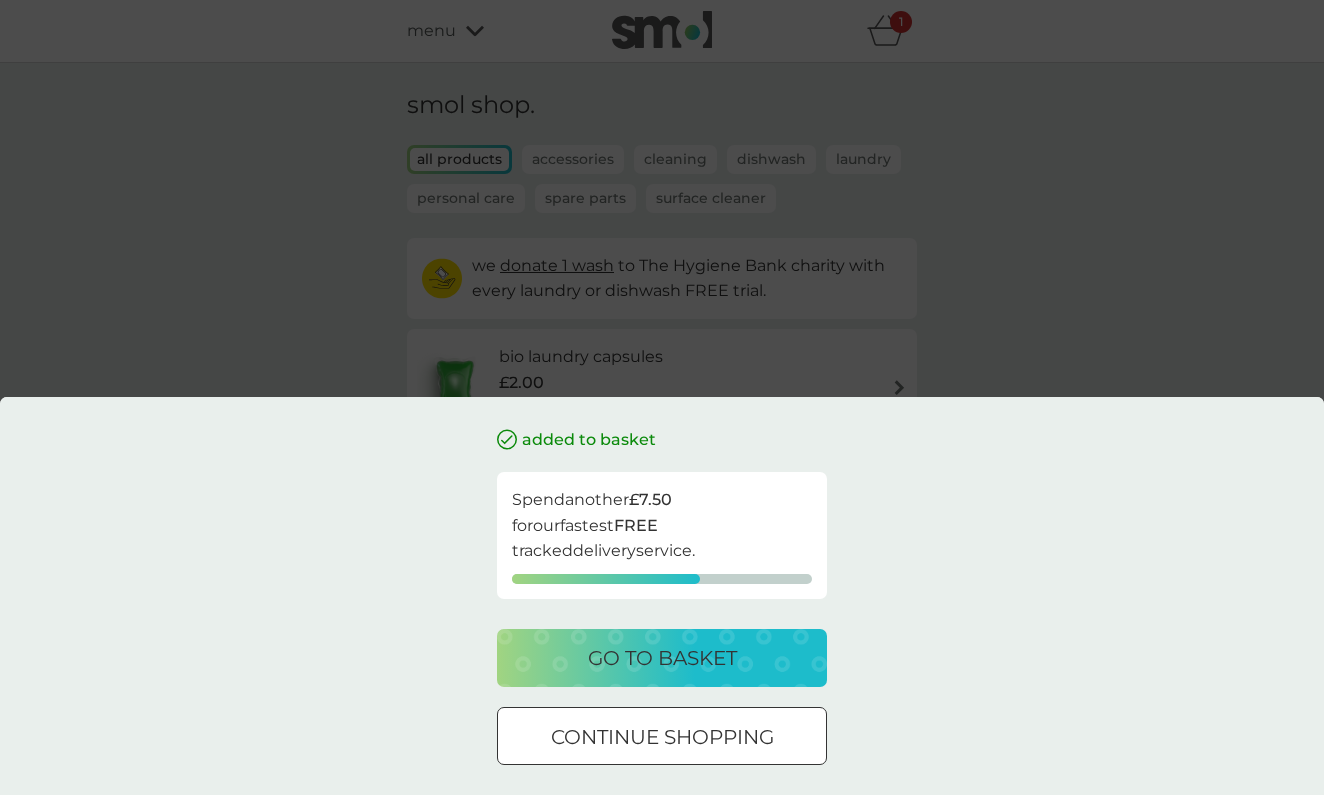 click on "continue shopping" at bounding box center (662, 737) 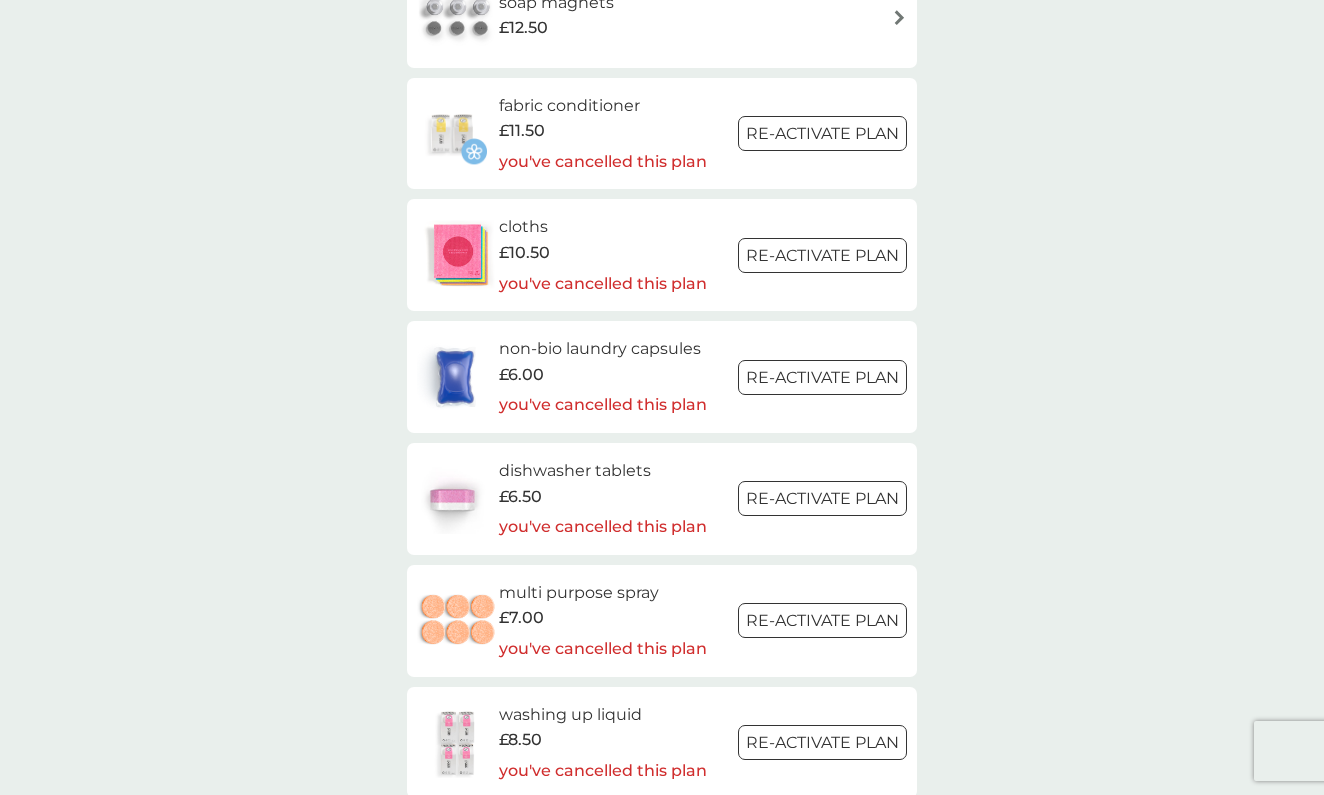 scroll, scrollTop: 2599, scrollLeft: 0, axis: vertical 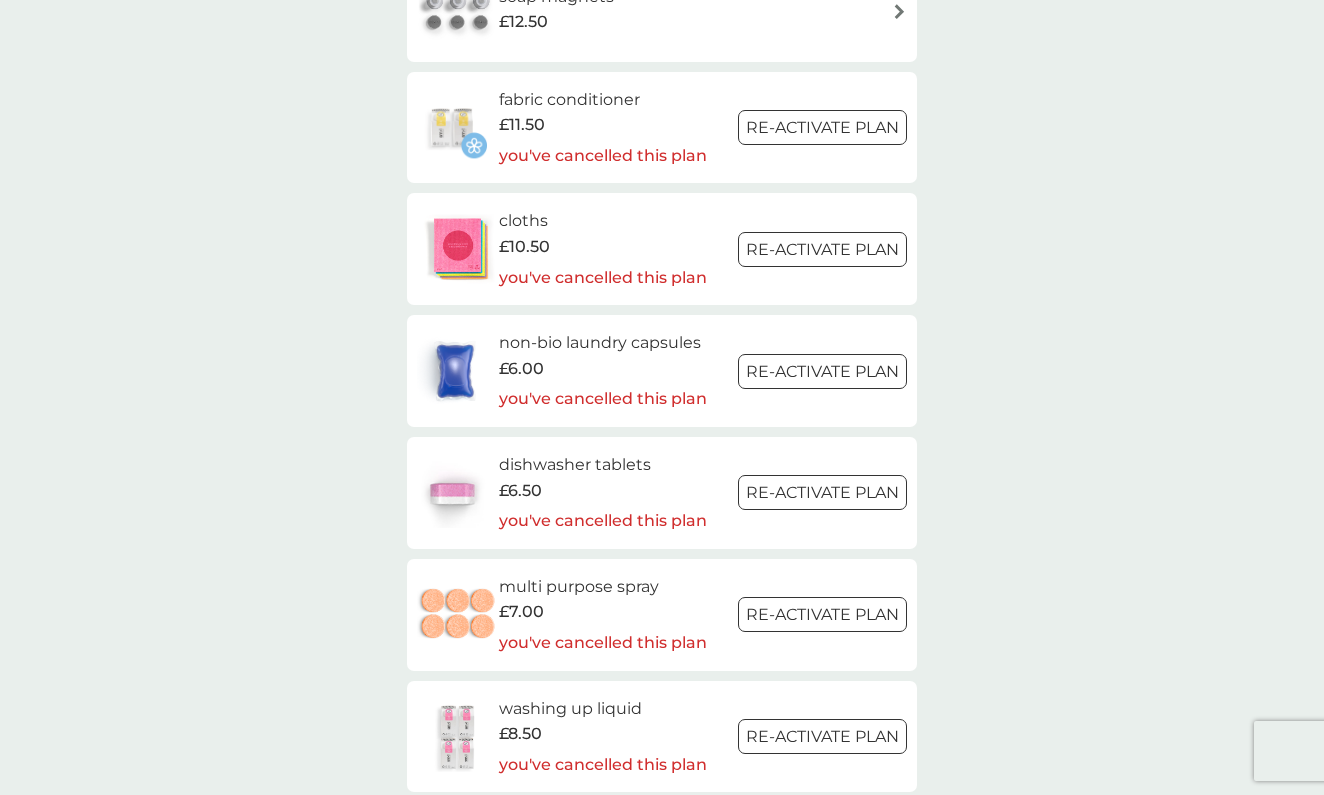 click on "Re-activate Plan" at bounding box center [822, 371] 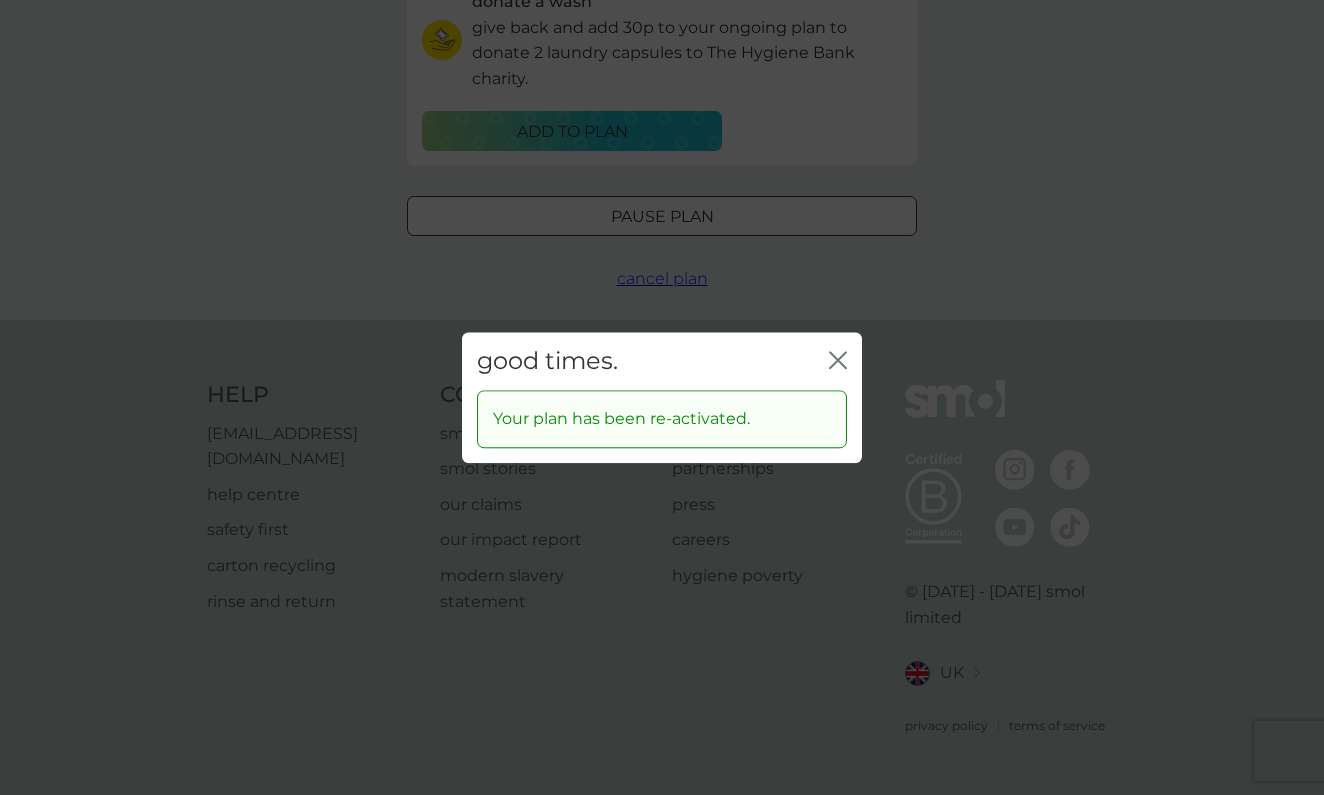 scroll, scrollTop: 0, scrollLeft: 0, axis: both 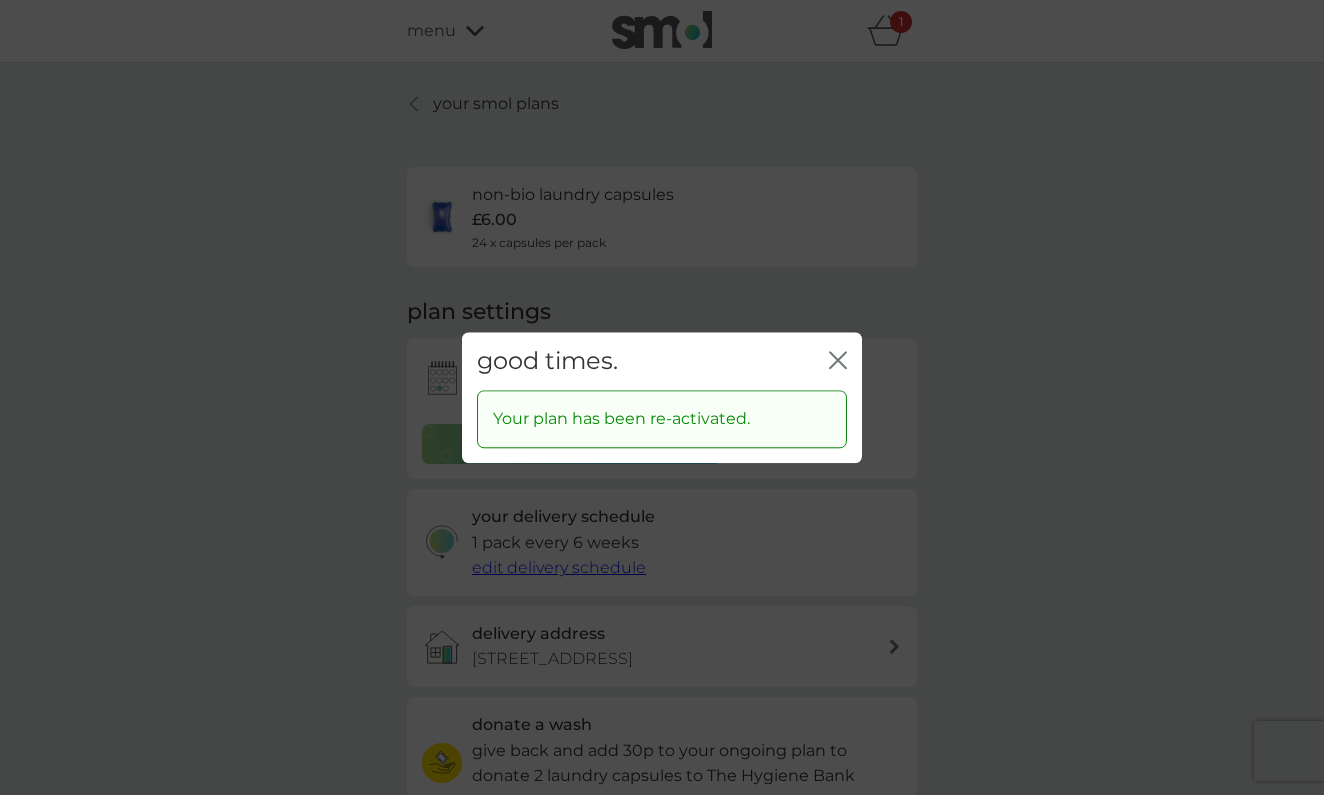 click on "close" 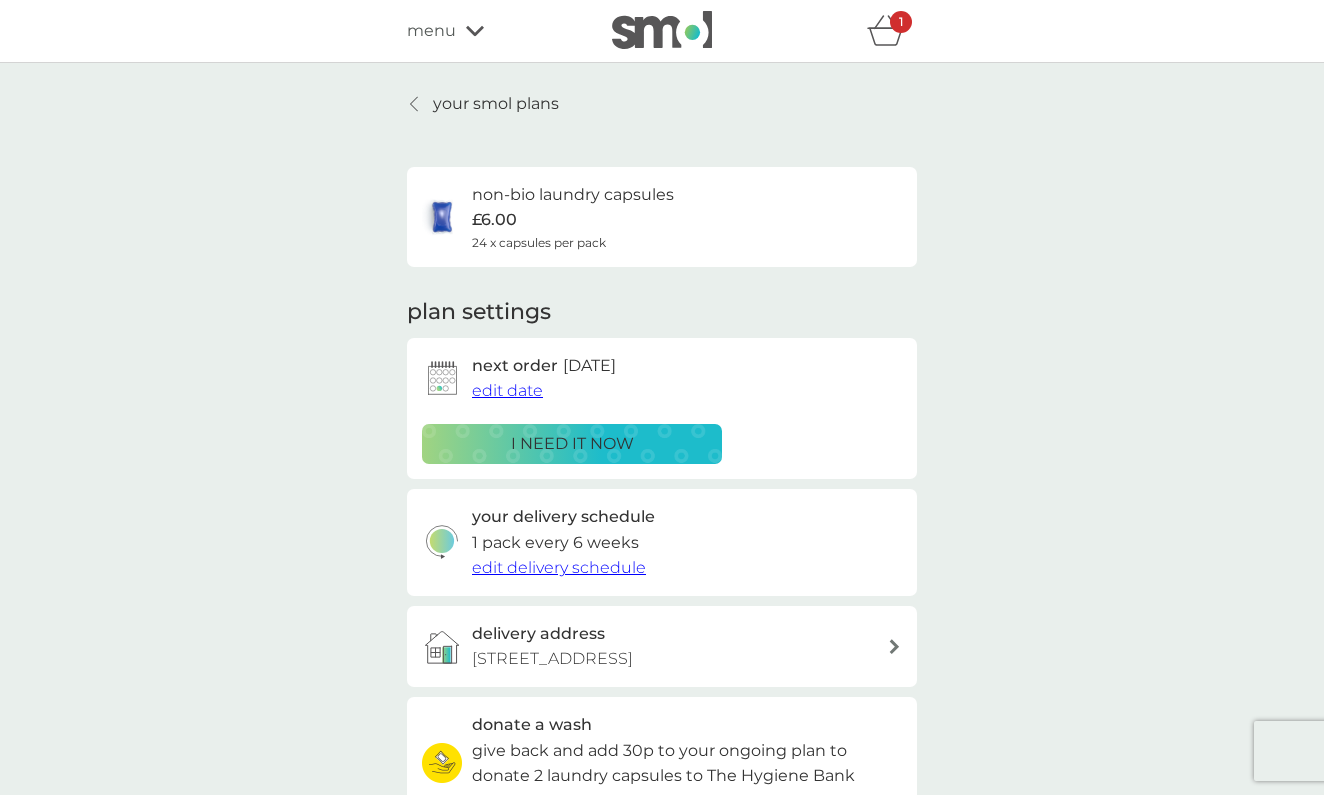 click on "£6.00" at bounding box center [494, 220] 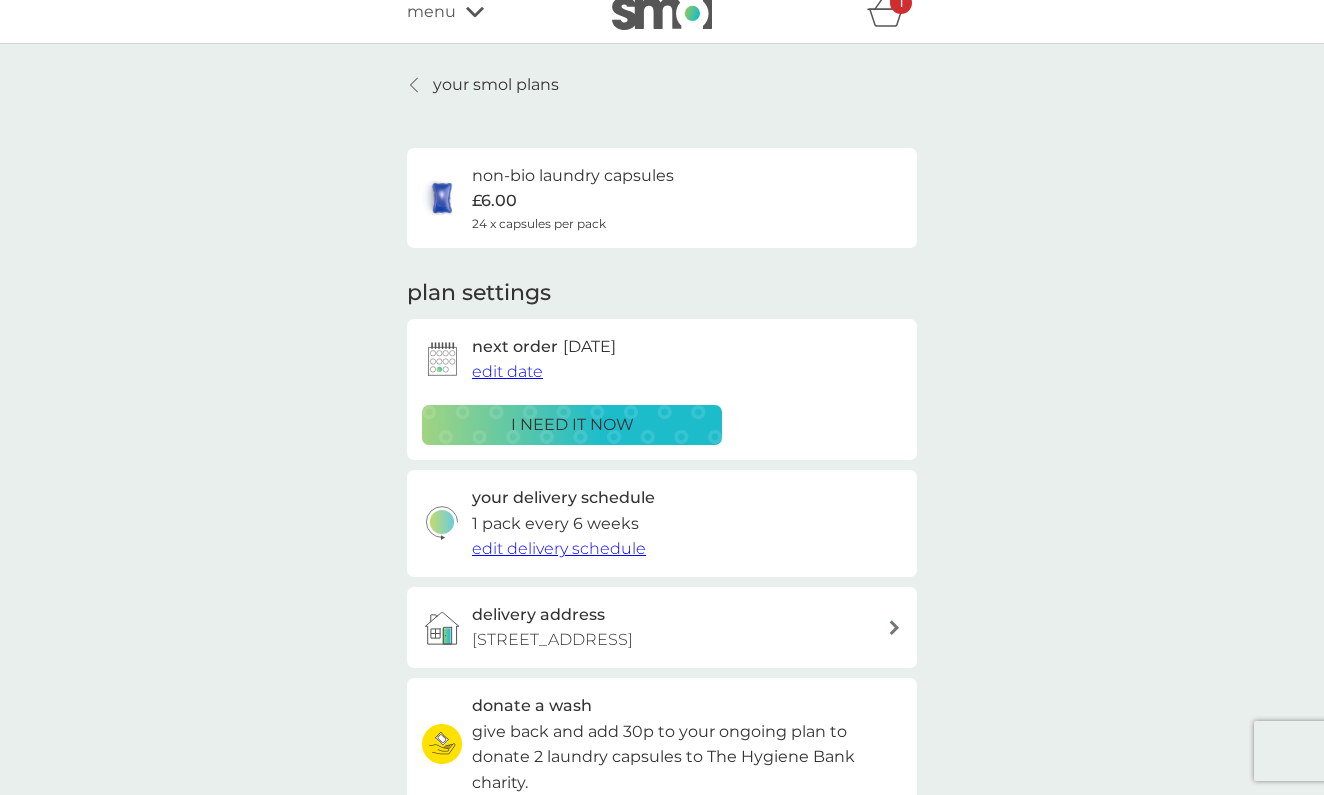 click on "edit date" at bounding box center [507, 371] 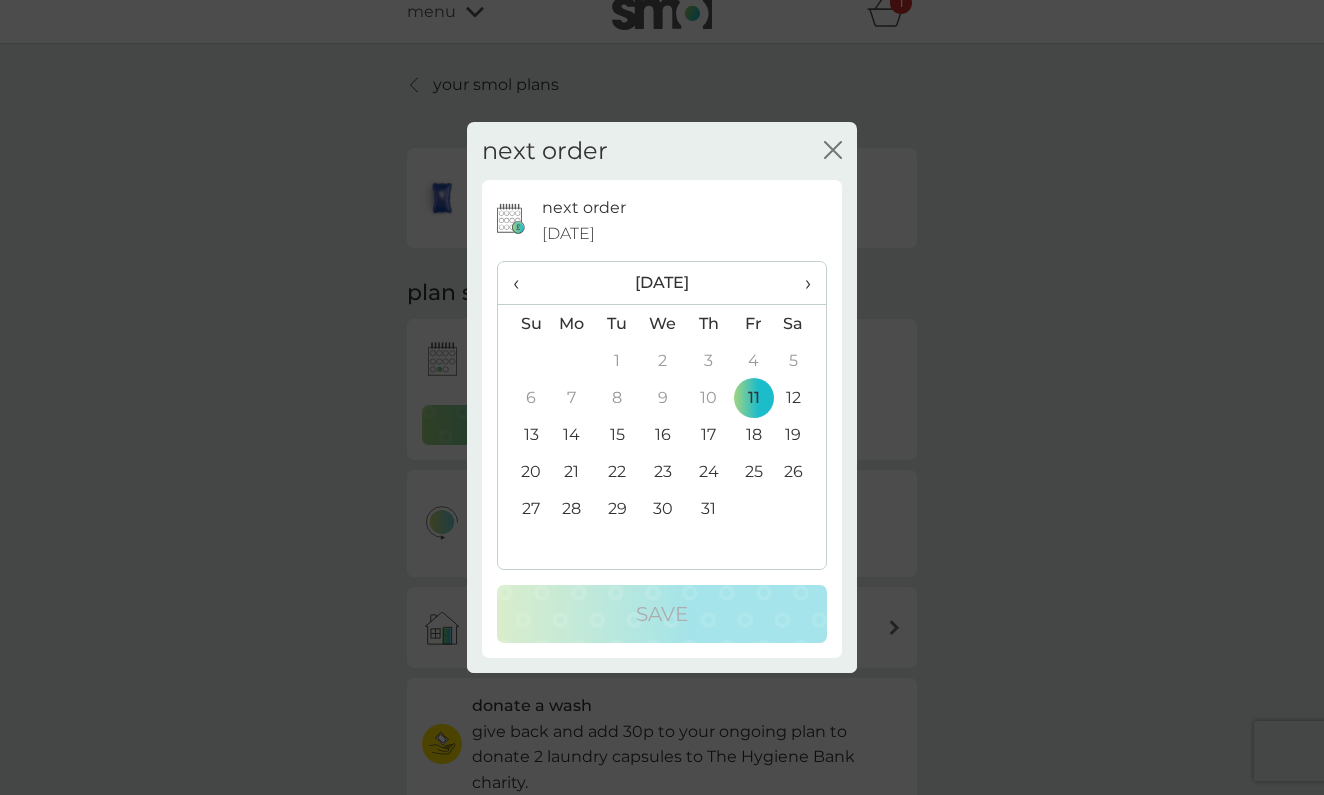 click on "close" at bounding box center (833, 151) 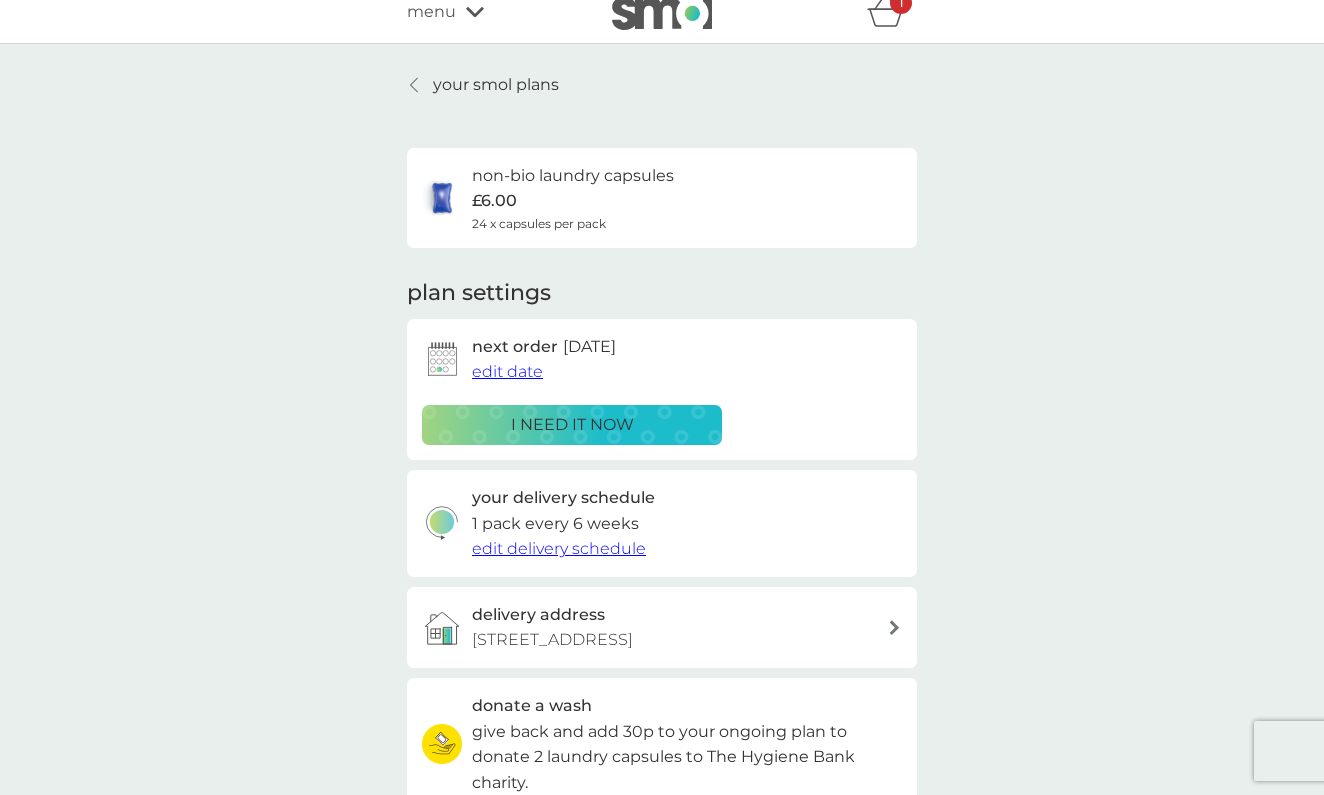 click on "edit delivery schedule" at bounding box center [559, 548] 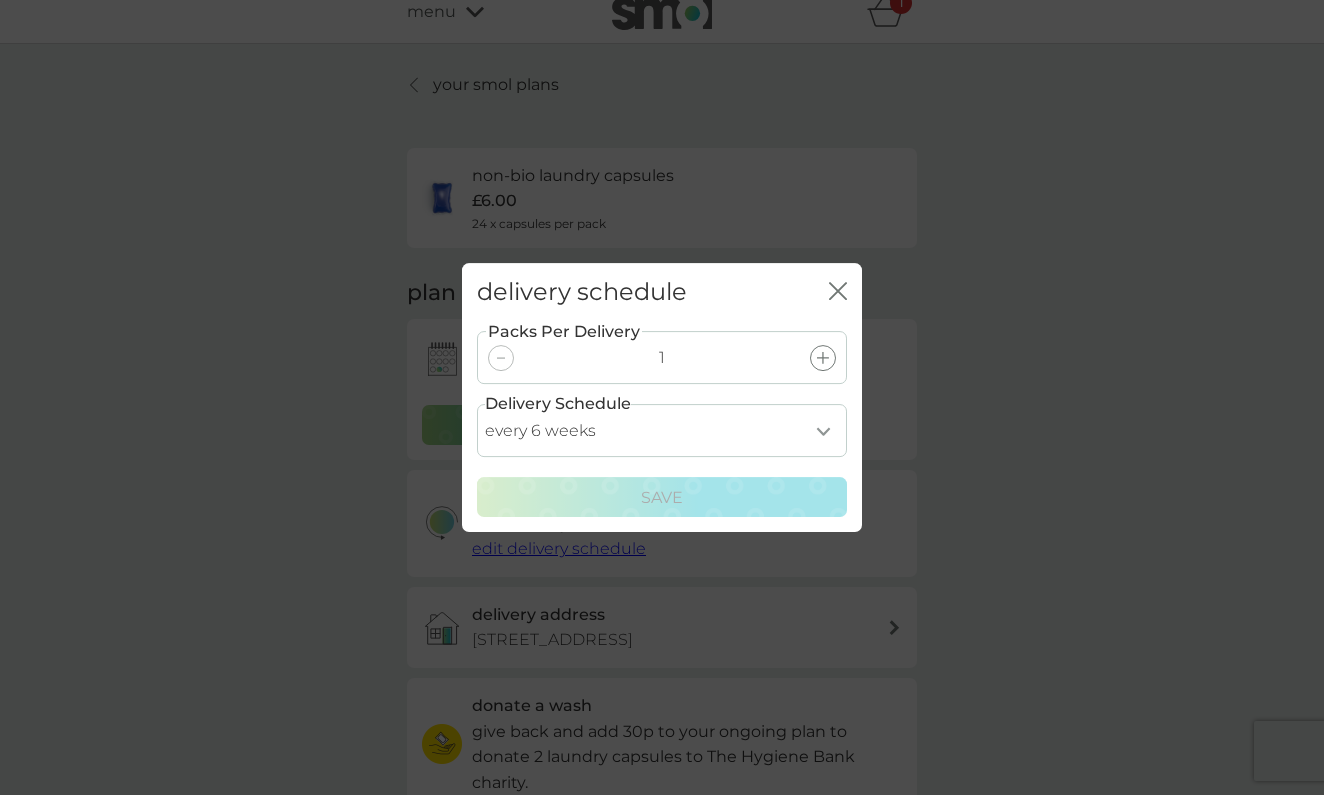 click on "close" 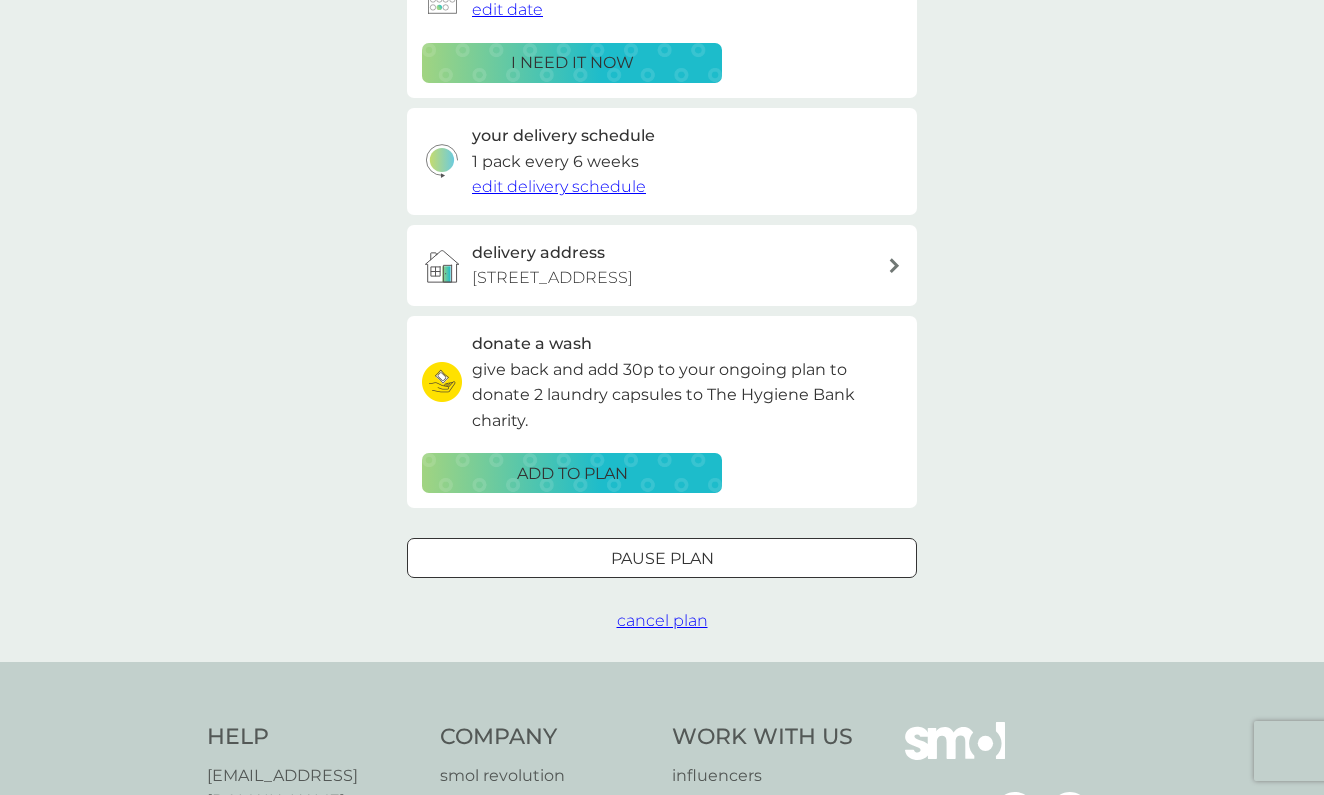 scroll, scrollTop: 378, scrollLeft: 0, axis: vertical 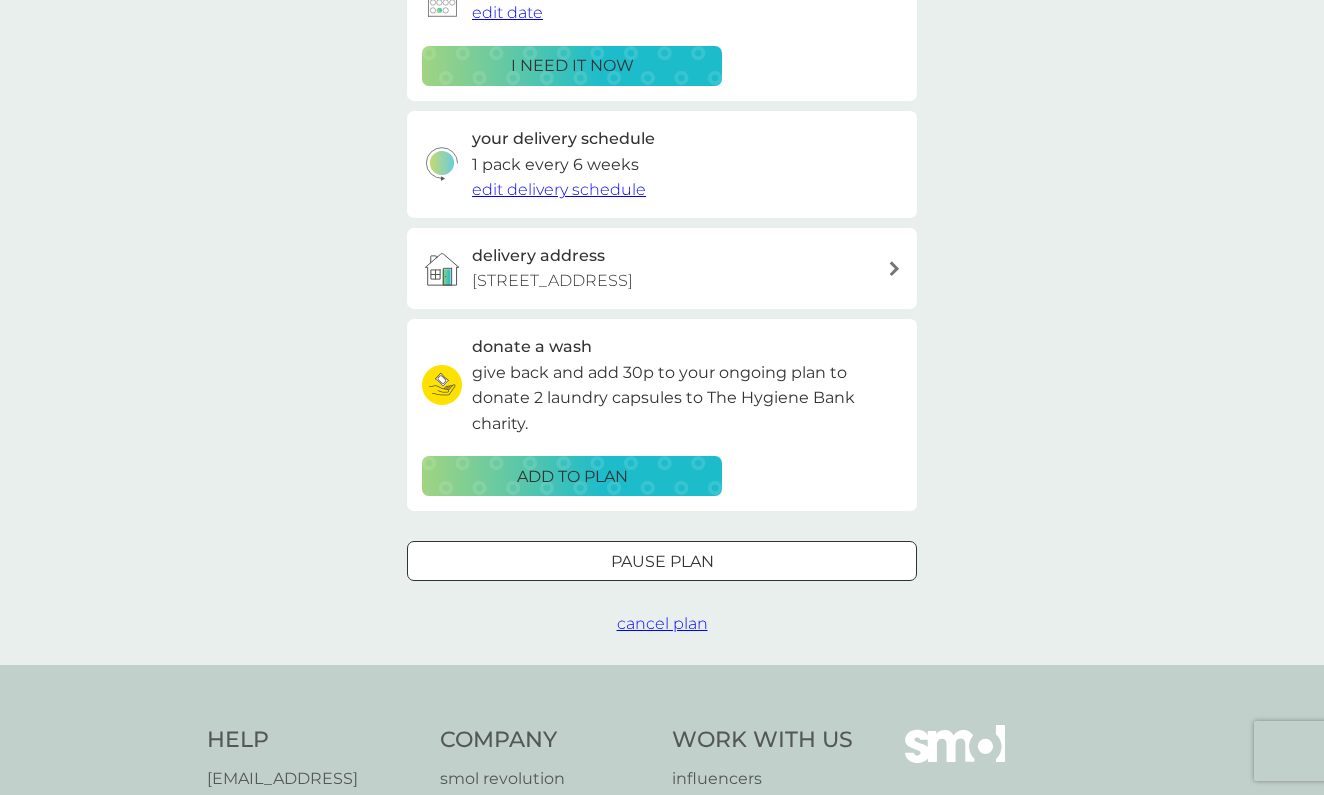 click on "cancel plan" at bounding box center [662, 623] 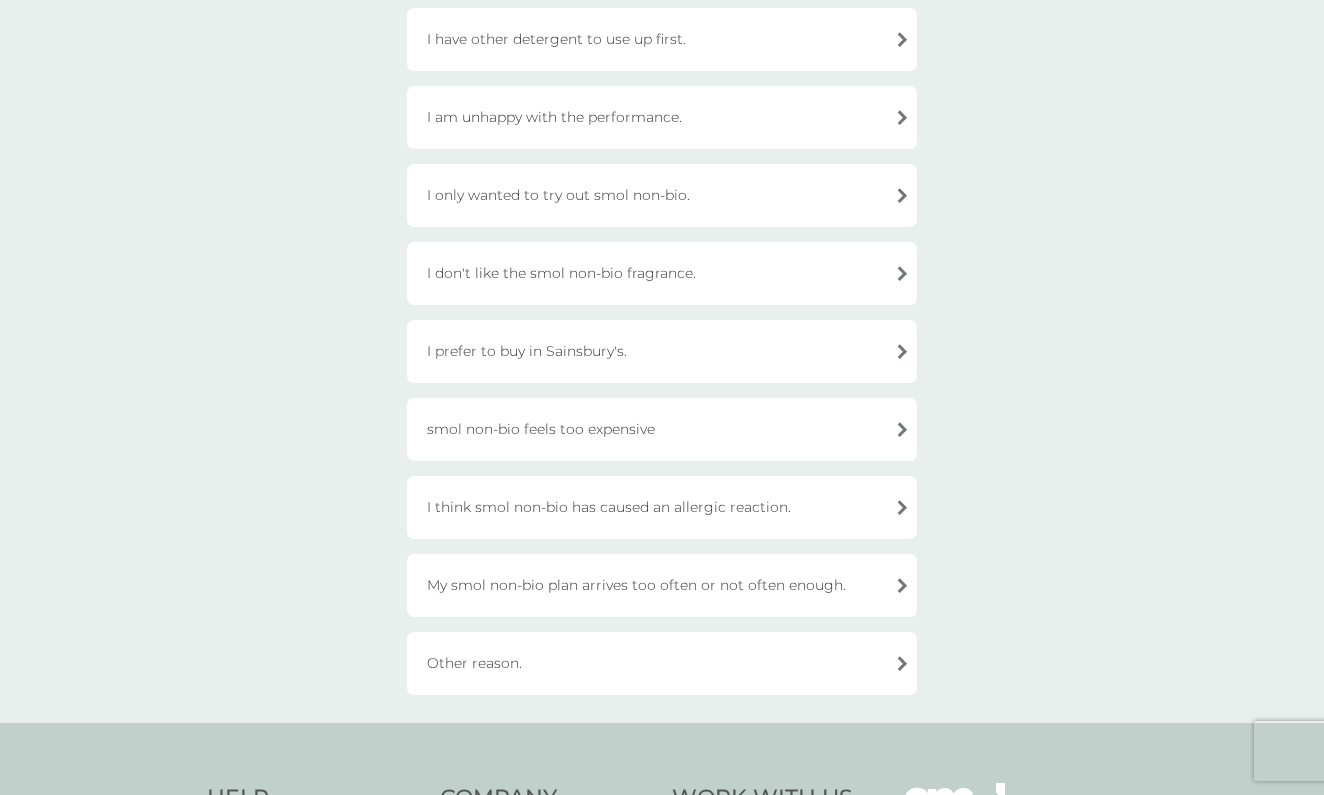 scroll, scrollTop: 390, scrollLeft: 0, axis: vertical 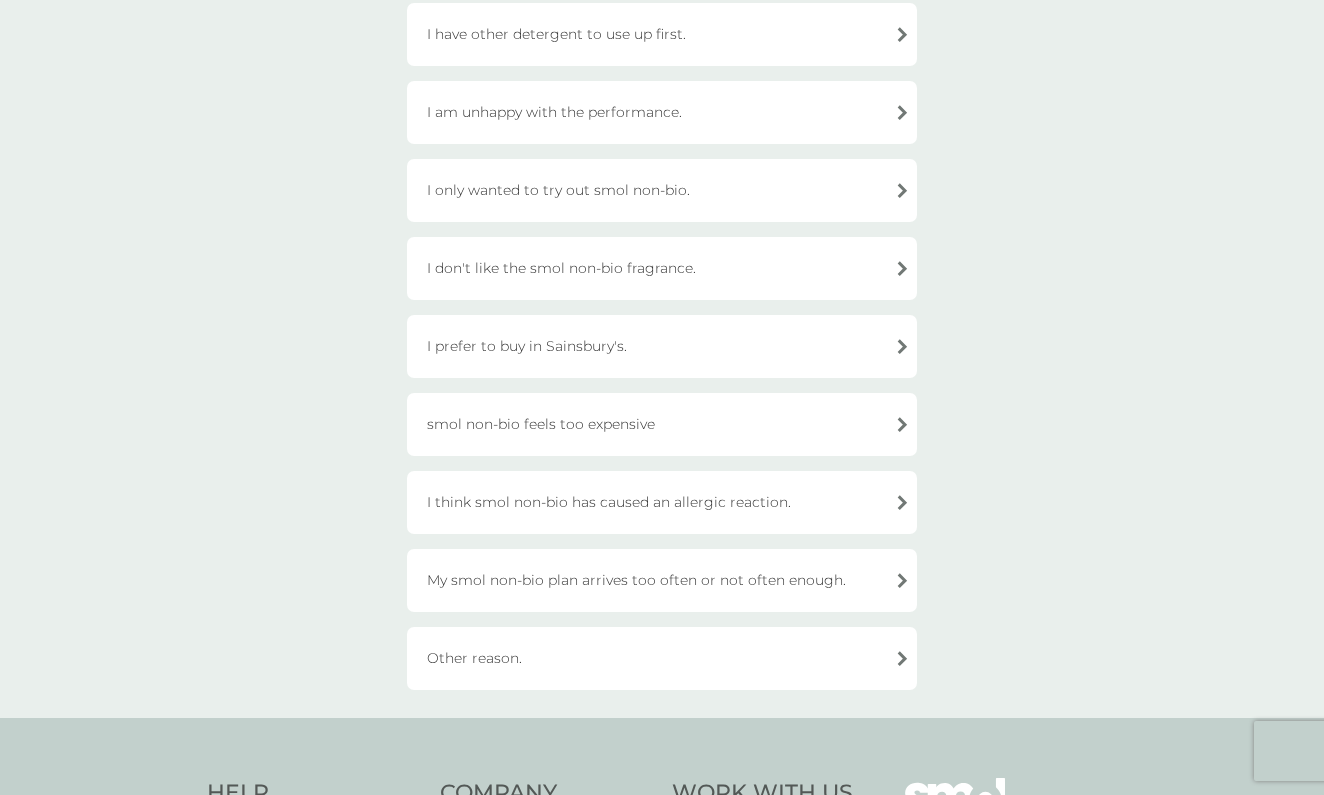 click on "Other reason." at bounding box center (662, 658) 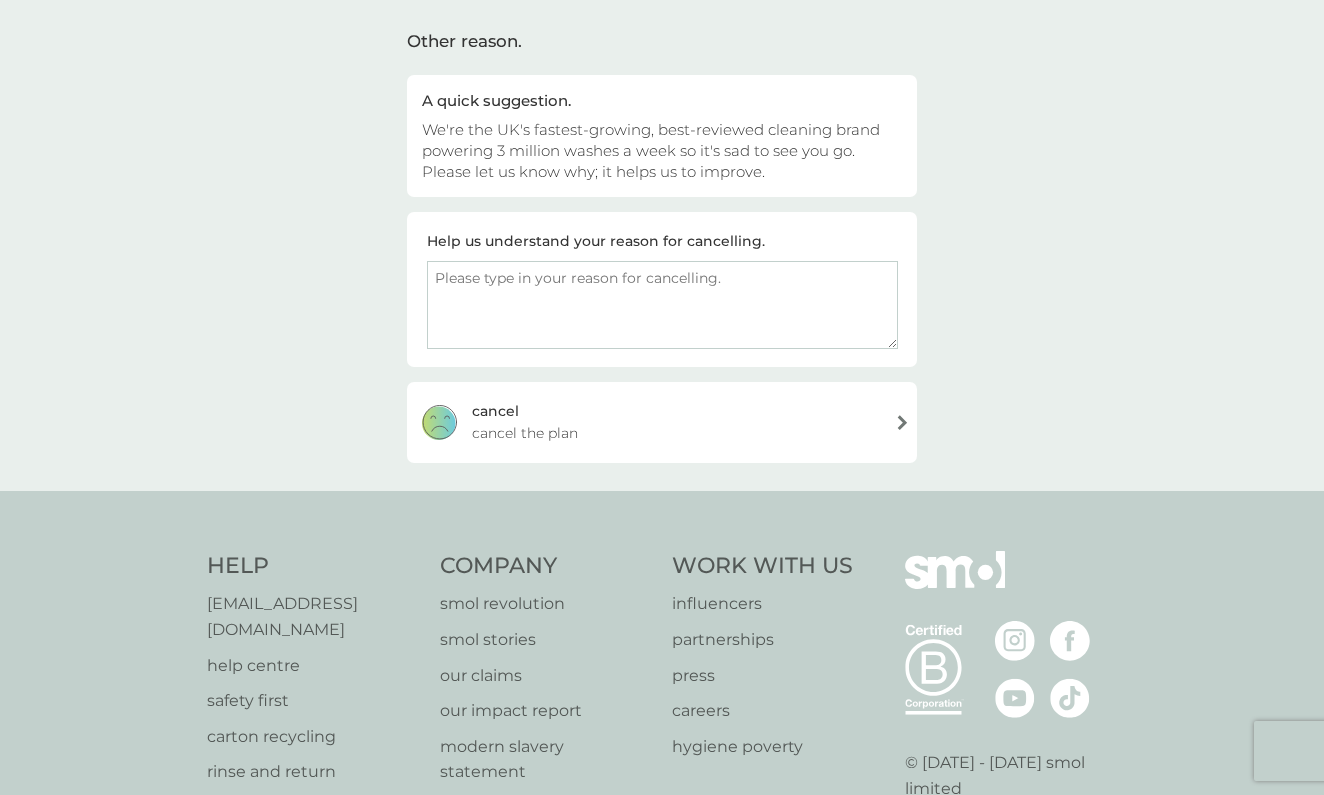 scroll, scrollTop: 134, scrollLeft: 0, axis: vertical 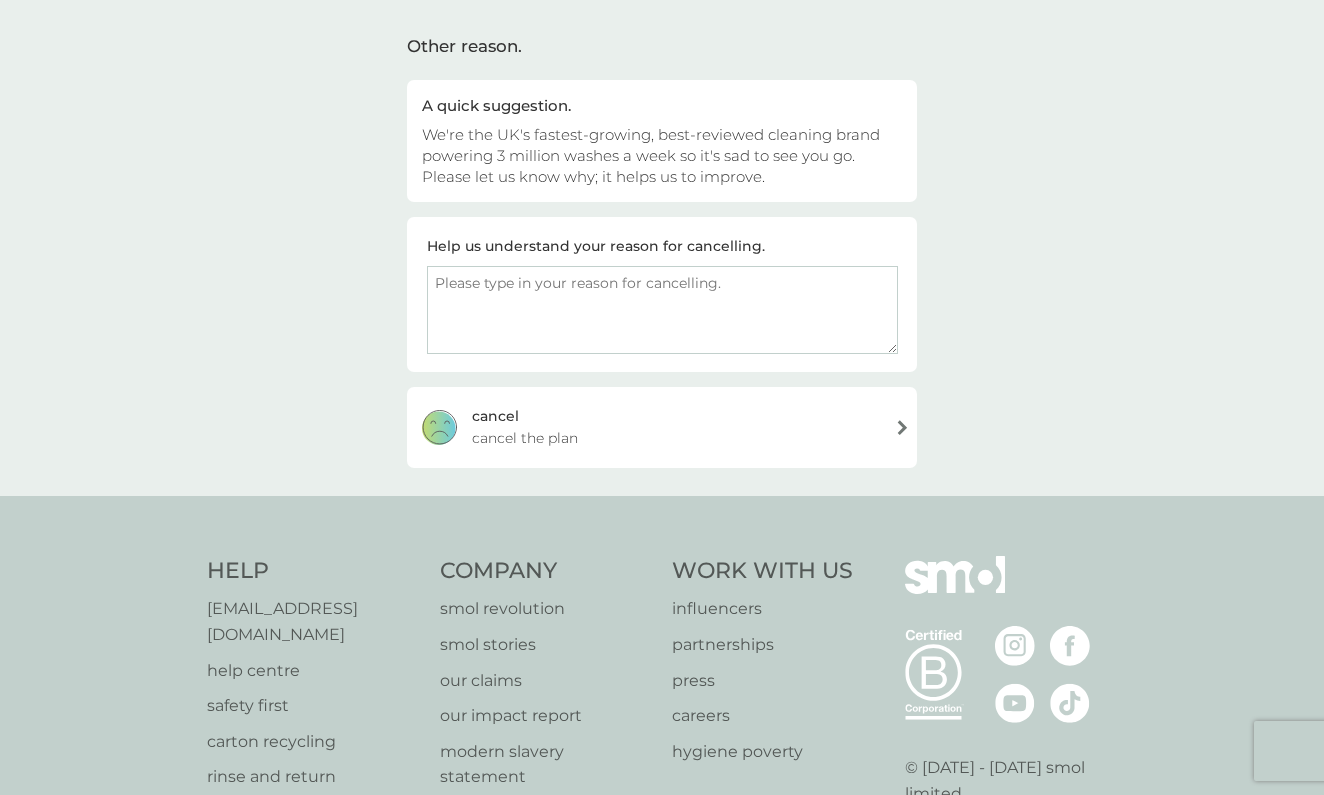 click on "cancel cancel the plan" at bounding box center (662, 427) 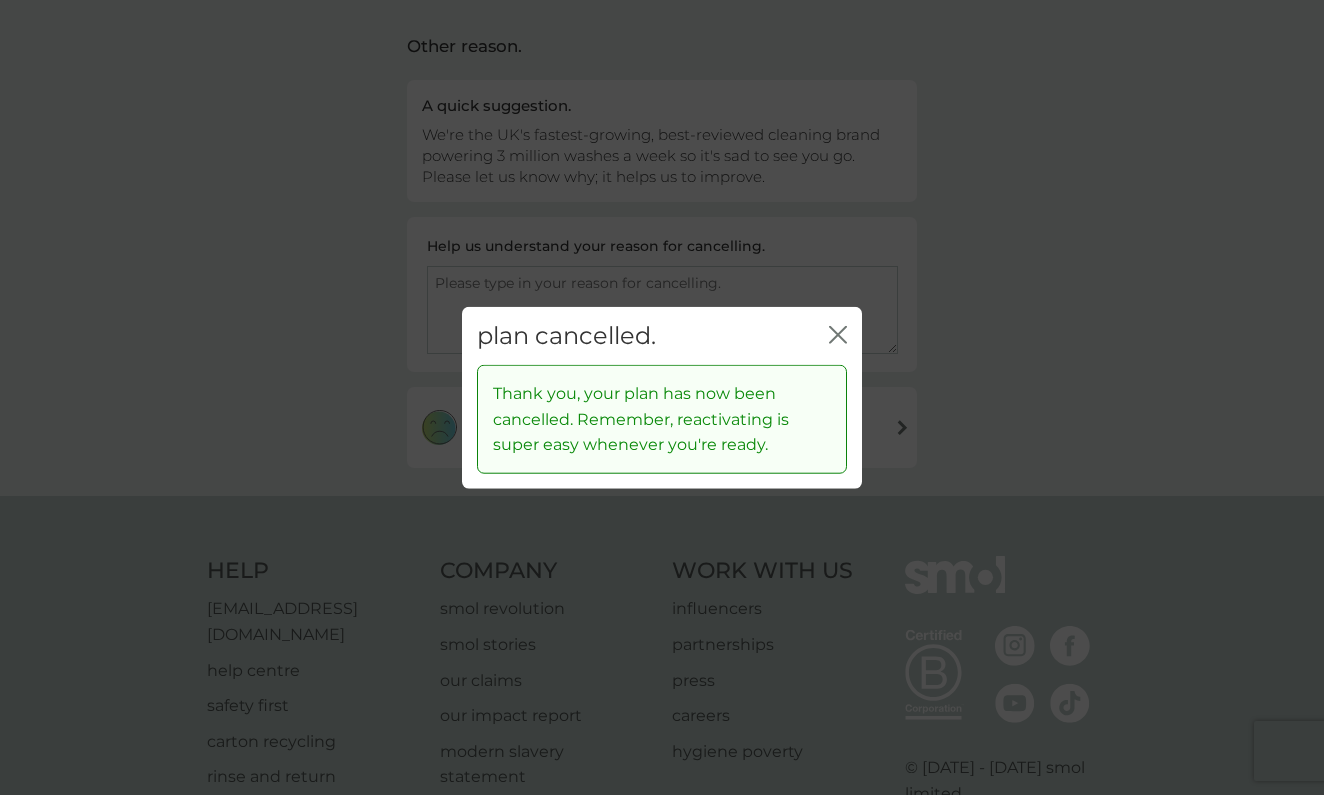 click 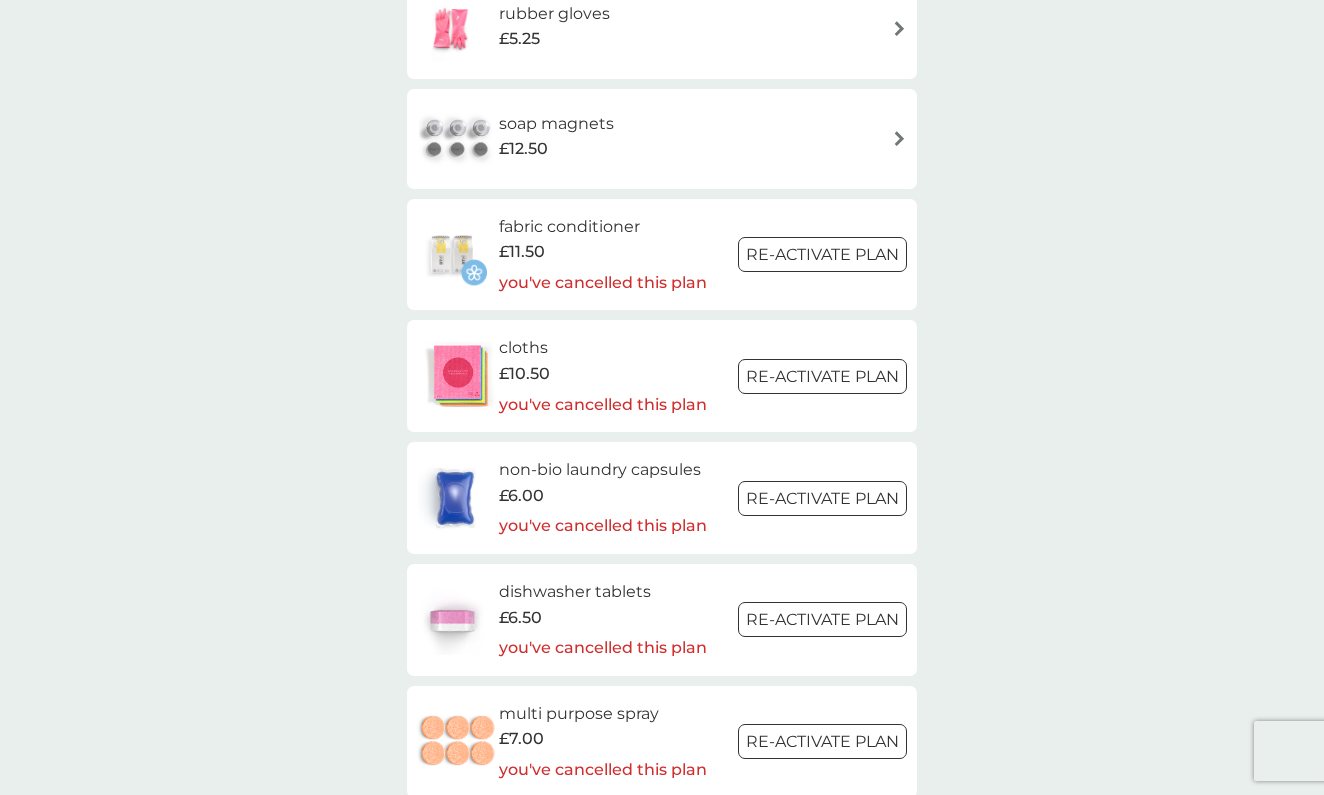 scroll, scrollTop: 2473, scrollLeft: 0, axis: vertical 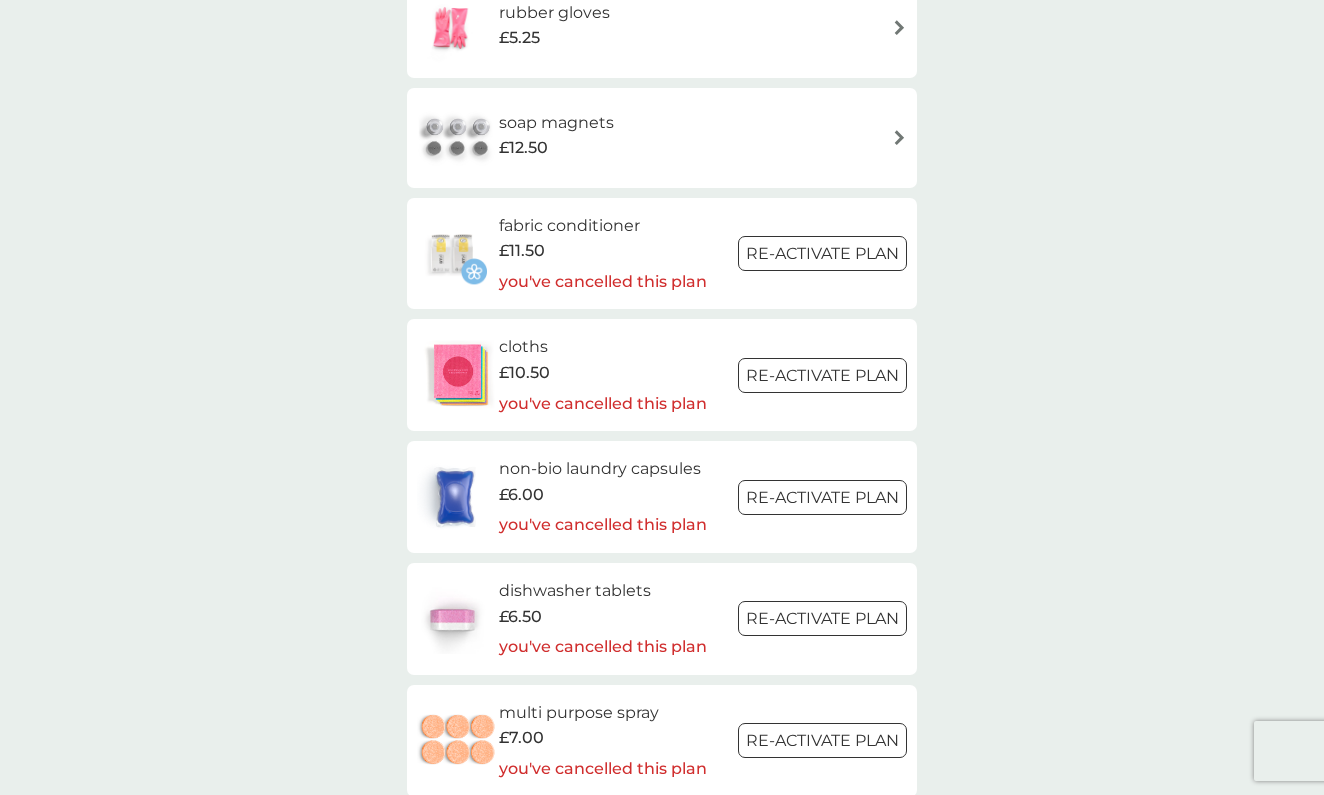 click on "non-bio laundry capsules" at bounding box center [603, 469] 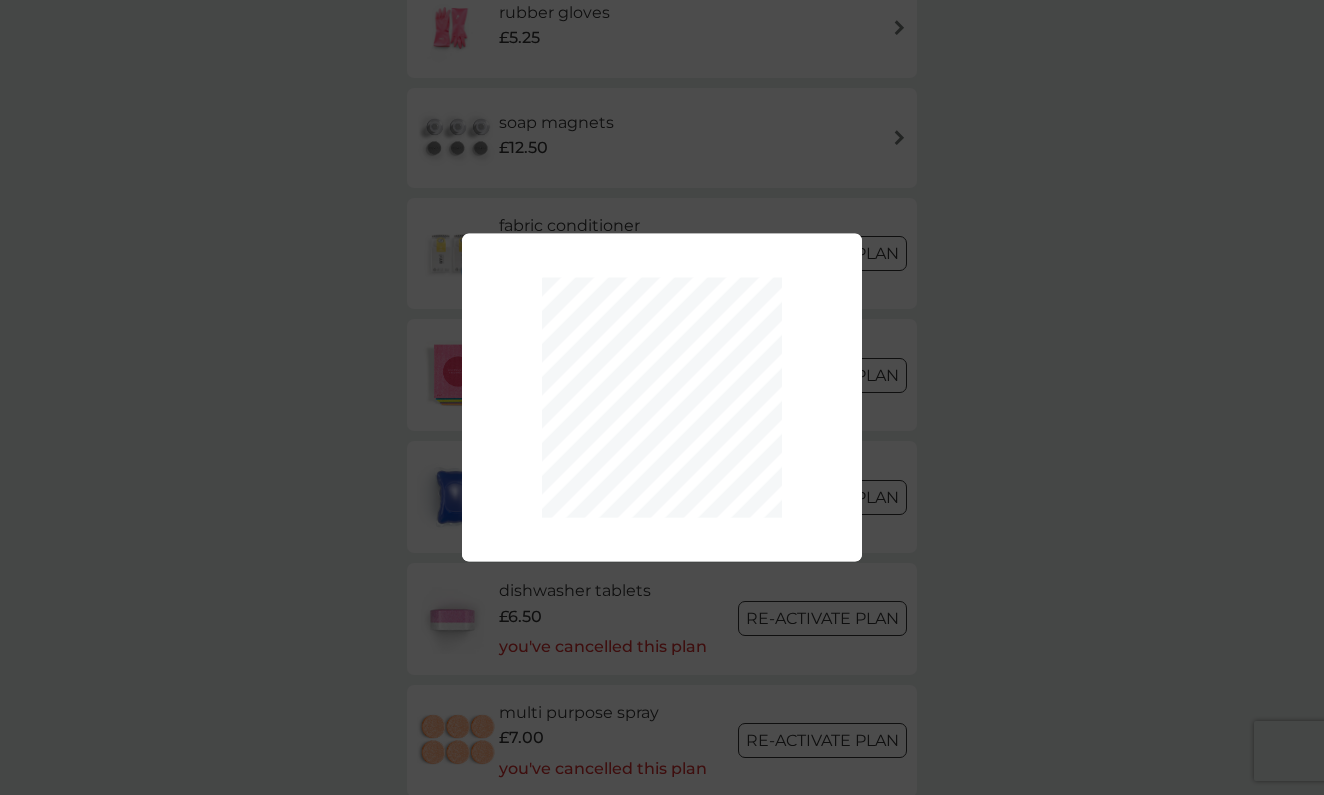 scroll, scrollTop: 0, scrollLeft: 0, axis: both 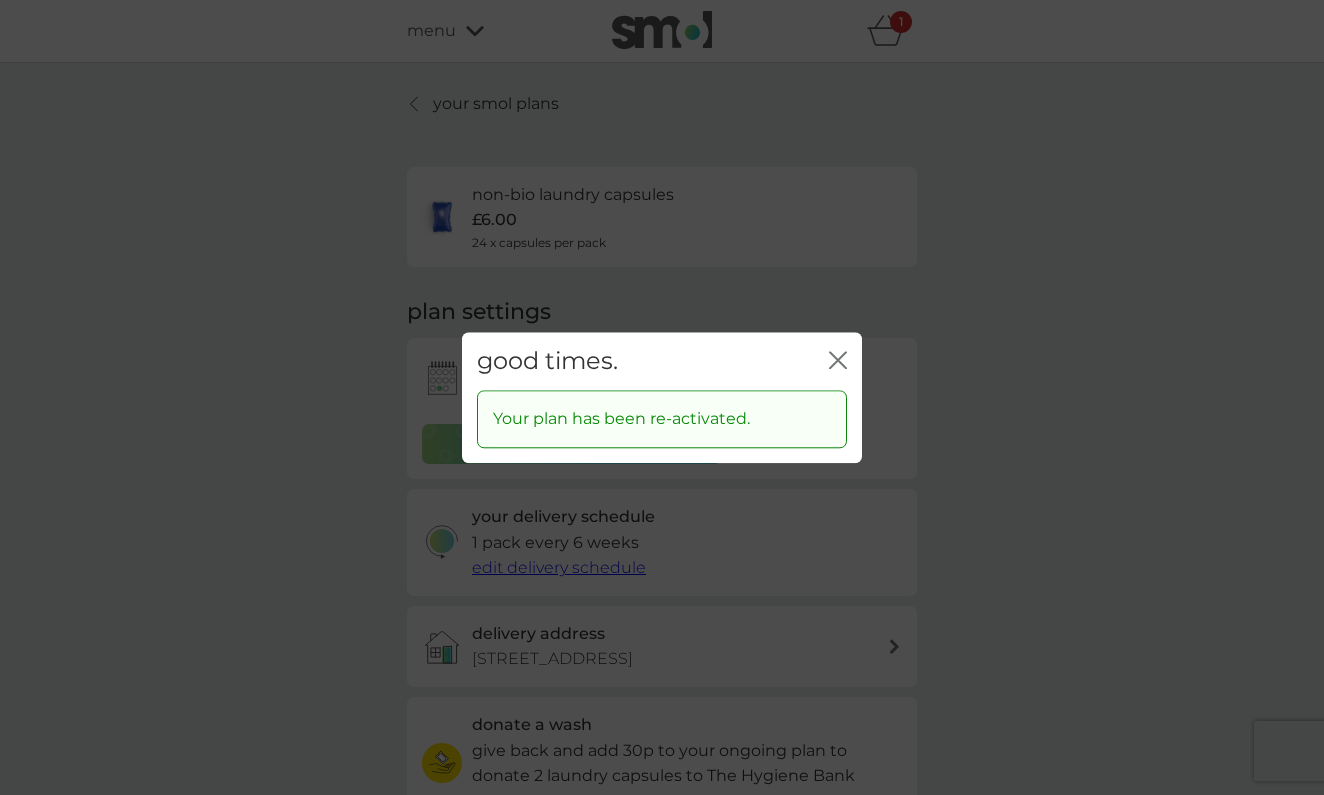 click on "close" 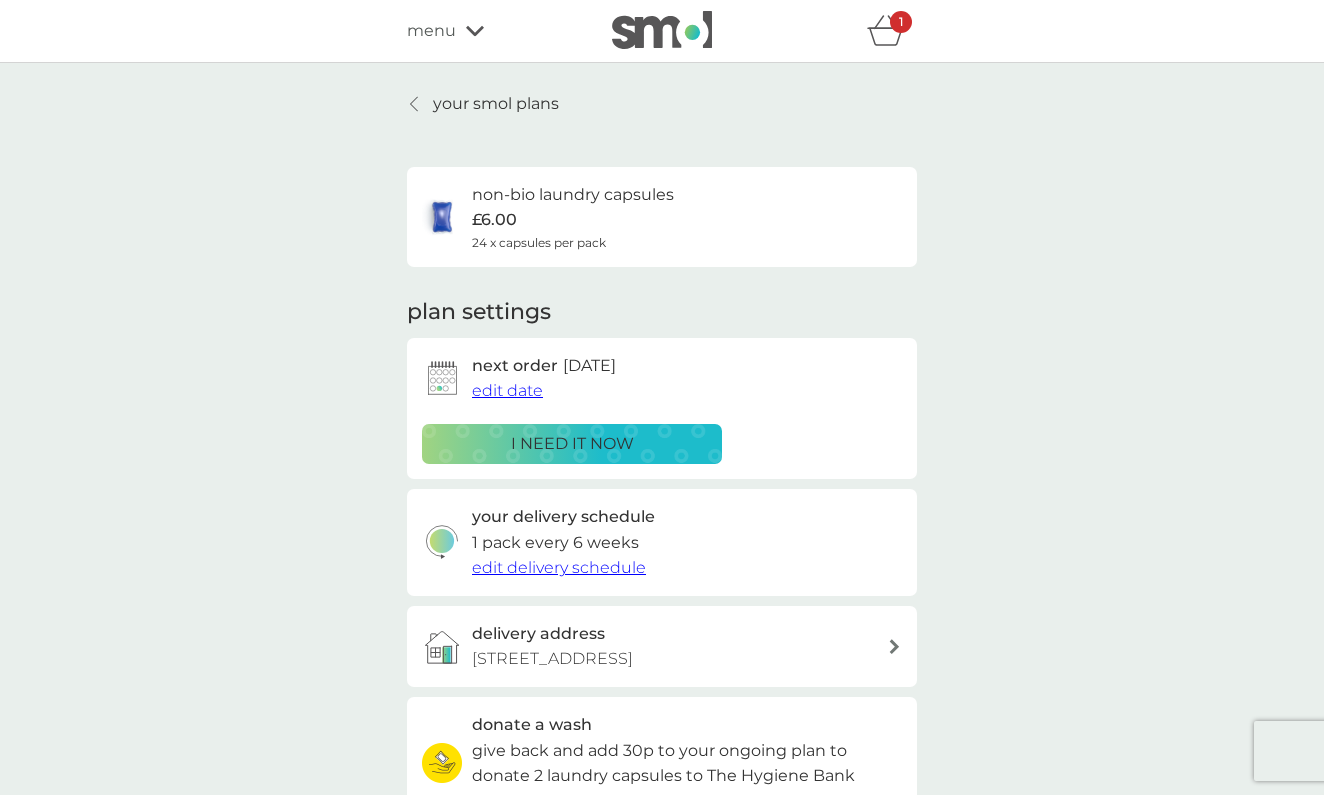 click 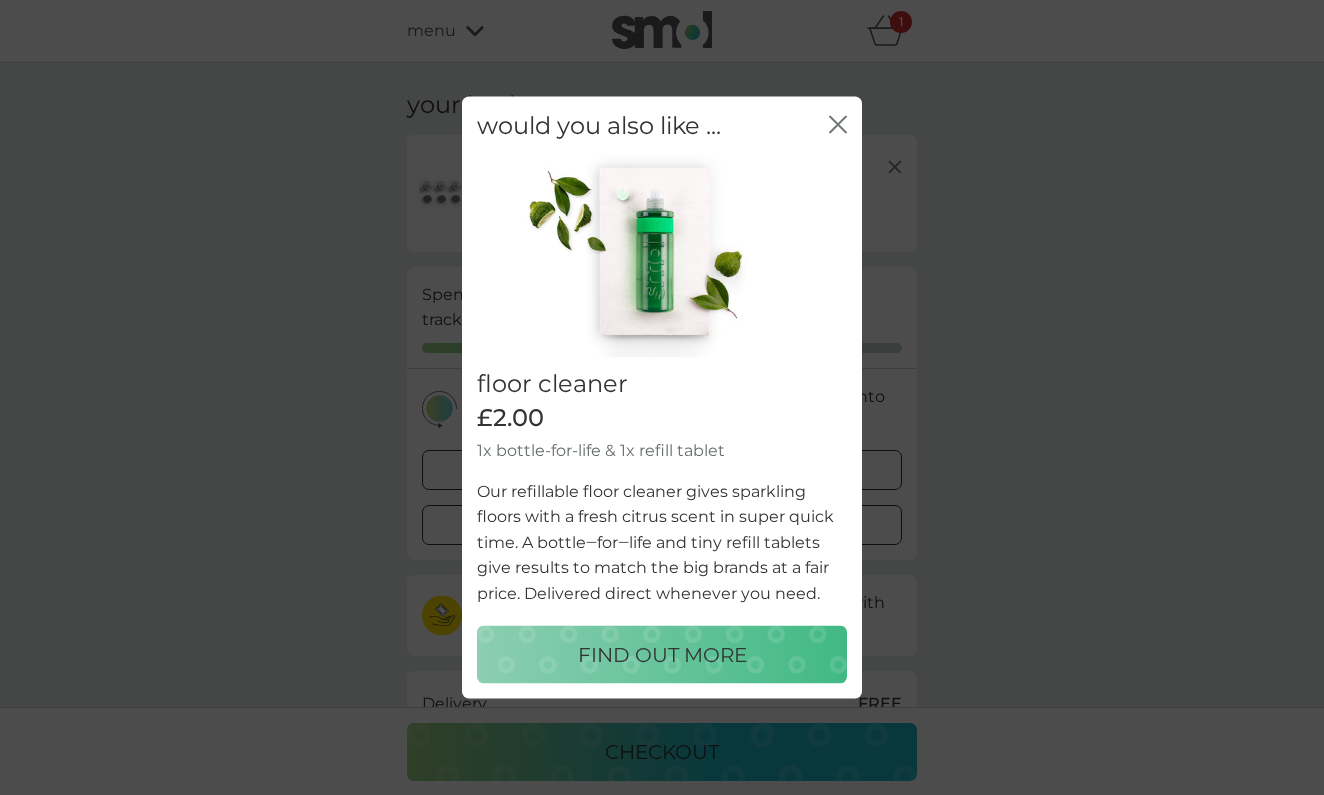 click on "FIND OUT MORE" at bounding box center [662, 655] 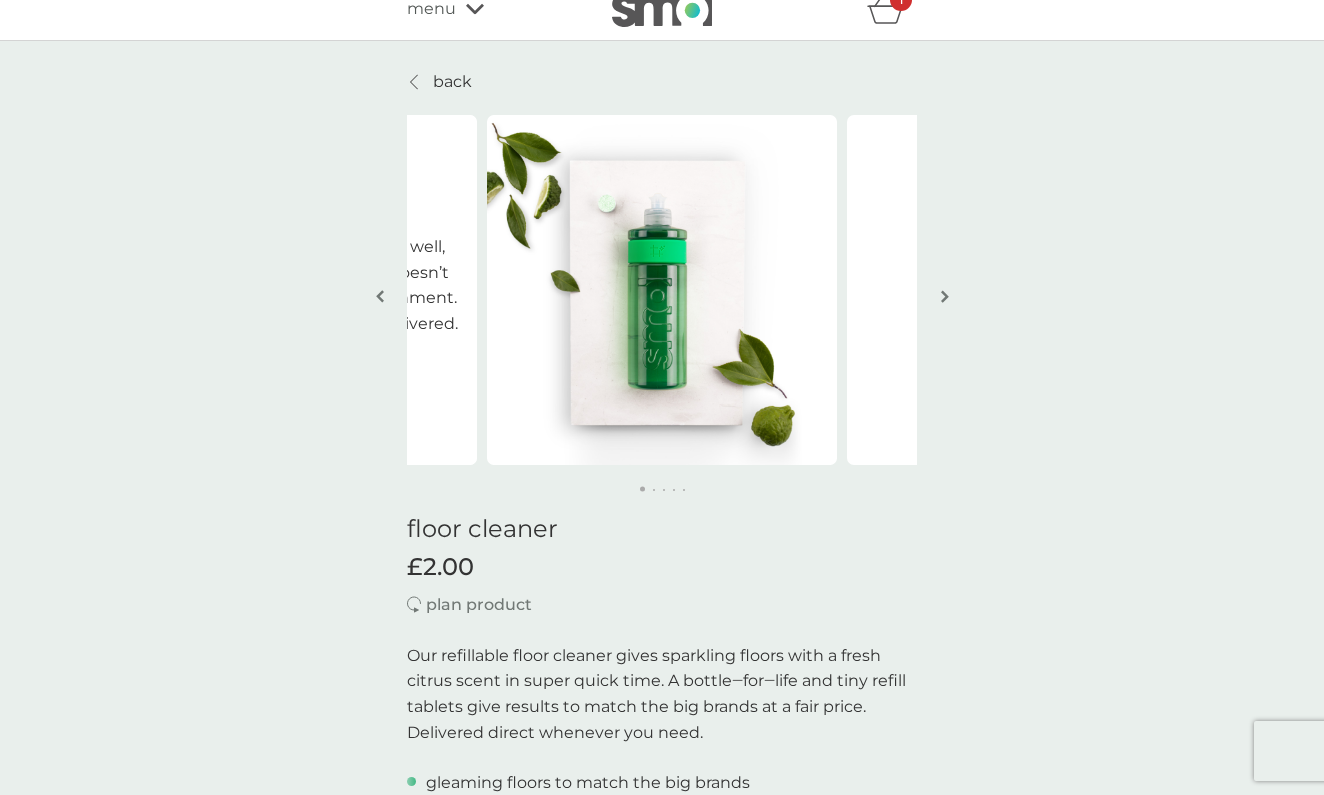 scroll, scrollTop: 26, scrollLeft: 0, axis: vertical 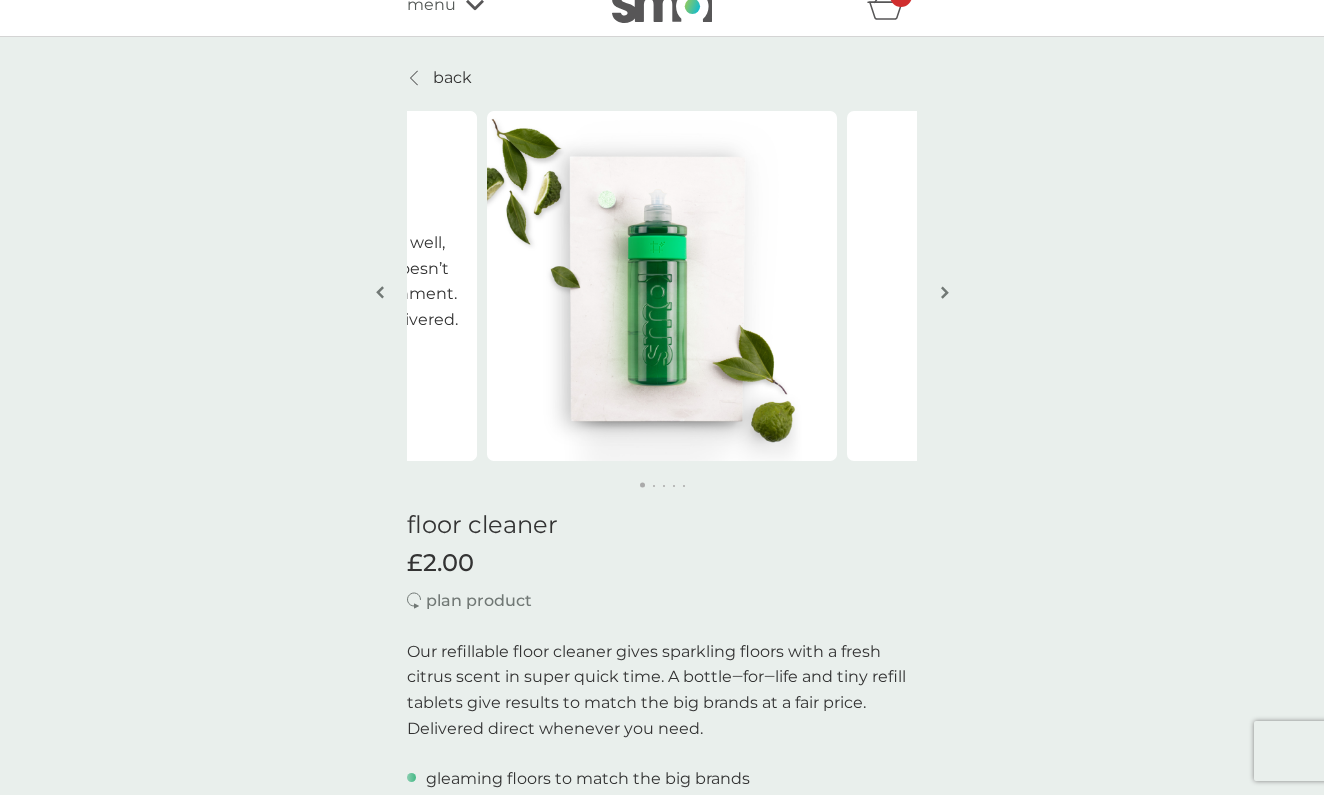 click on "back Brilliant stuff with no environmental guilt Wonderful stuff that cleans really well, easy to use, easy on the purse, doesn’t impact negatively on the environment. What’s not to like! Oh and it’s delivered. - Christine
Brilliant stuff with no environmental guilt Wonderful stuff that cleans really well, easy to use, easy on the purse, doesn’t impact negatively on the environment. What’s not to like! Oh and it’s delivered. - Christine
floor cleaner £2.00 plan product Our refillable floor cleaner gives sparkling floors with a fresh citrus scent in super quick time. A bottle‒for‒life and tiny refill tablets give results to match the big brands at a fair price. Delivered direct whenever you need. gleaming floors to match the big brands zingy bergamot & fresh green tea super for spray mops (and any other mop) pet-safe floors for paws! cuts carbon, vegan & cruelty-free how it works starter packs contain 1 x bottle-for-life and 1 x refill tablet plan delivery frequency 1 week  2 weeks  3 weeks" at bounding box center (662, 1486) 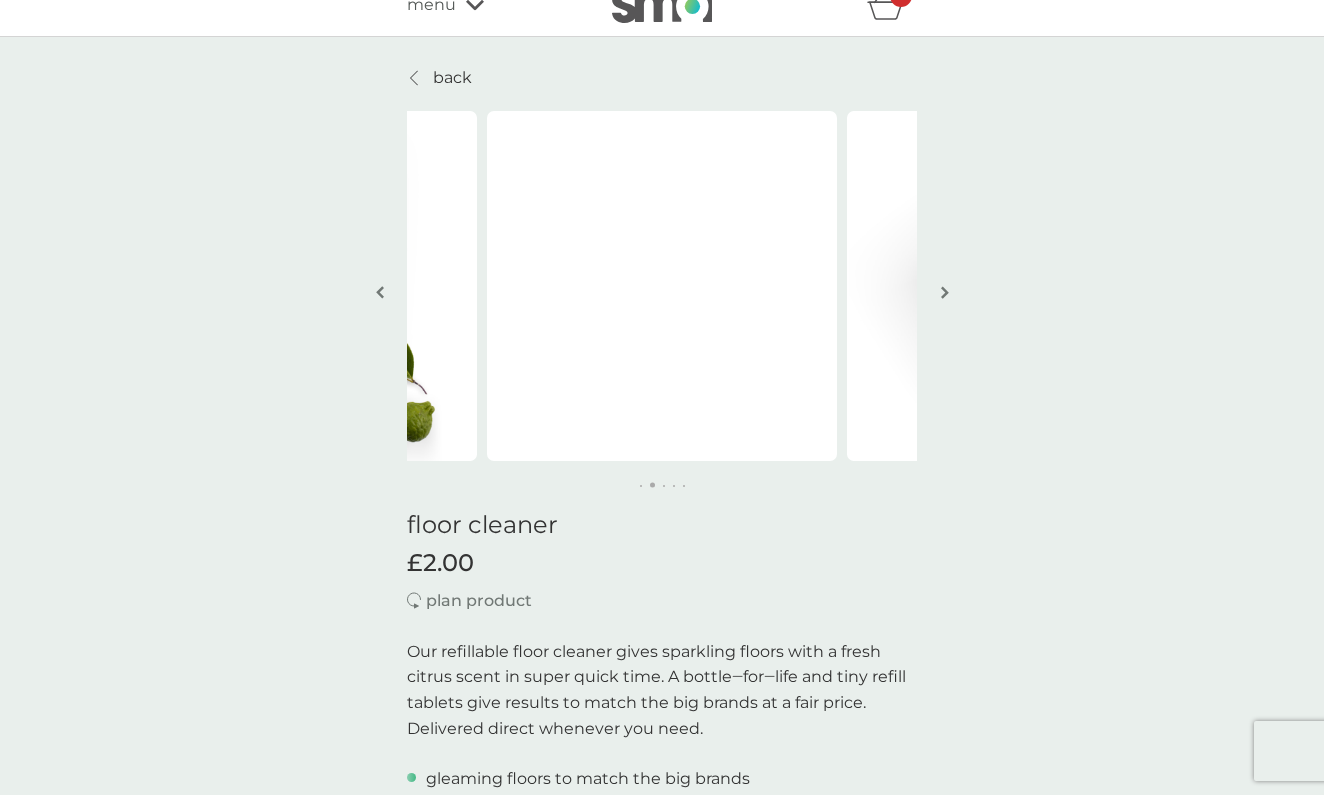 click at bounding box center (945, 292) 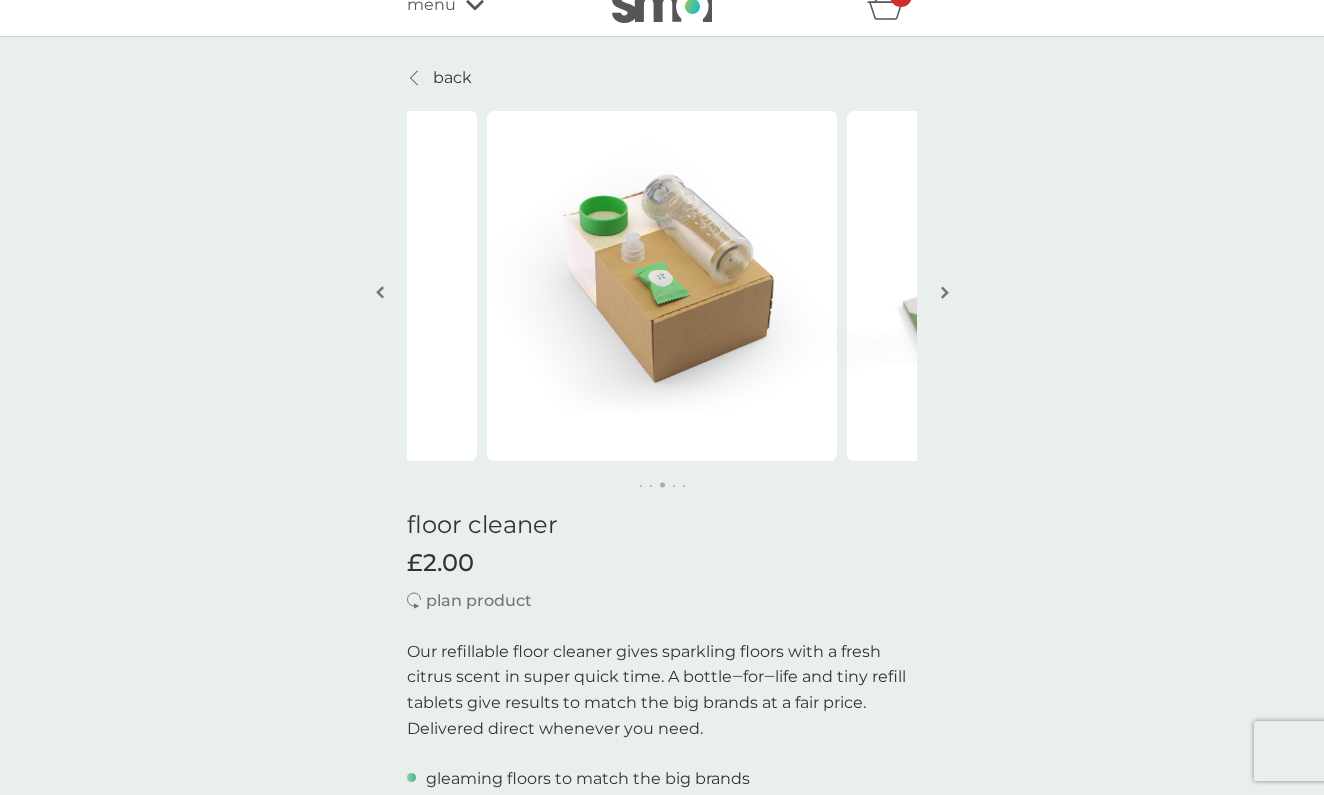 click at bounding box center (945, 292) 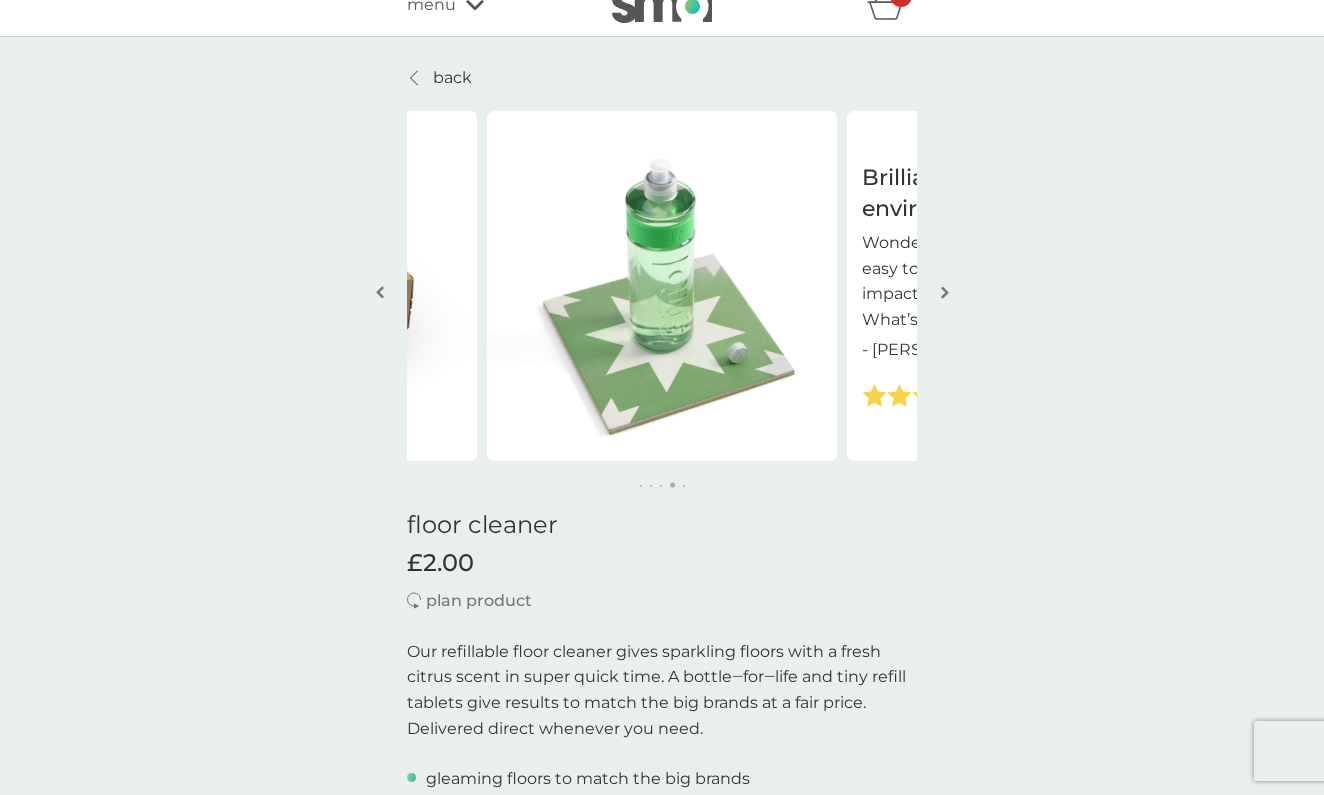 click at bounding box center [945, 292] 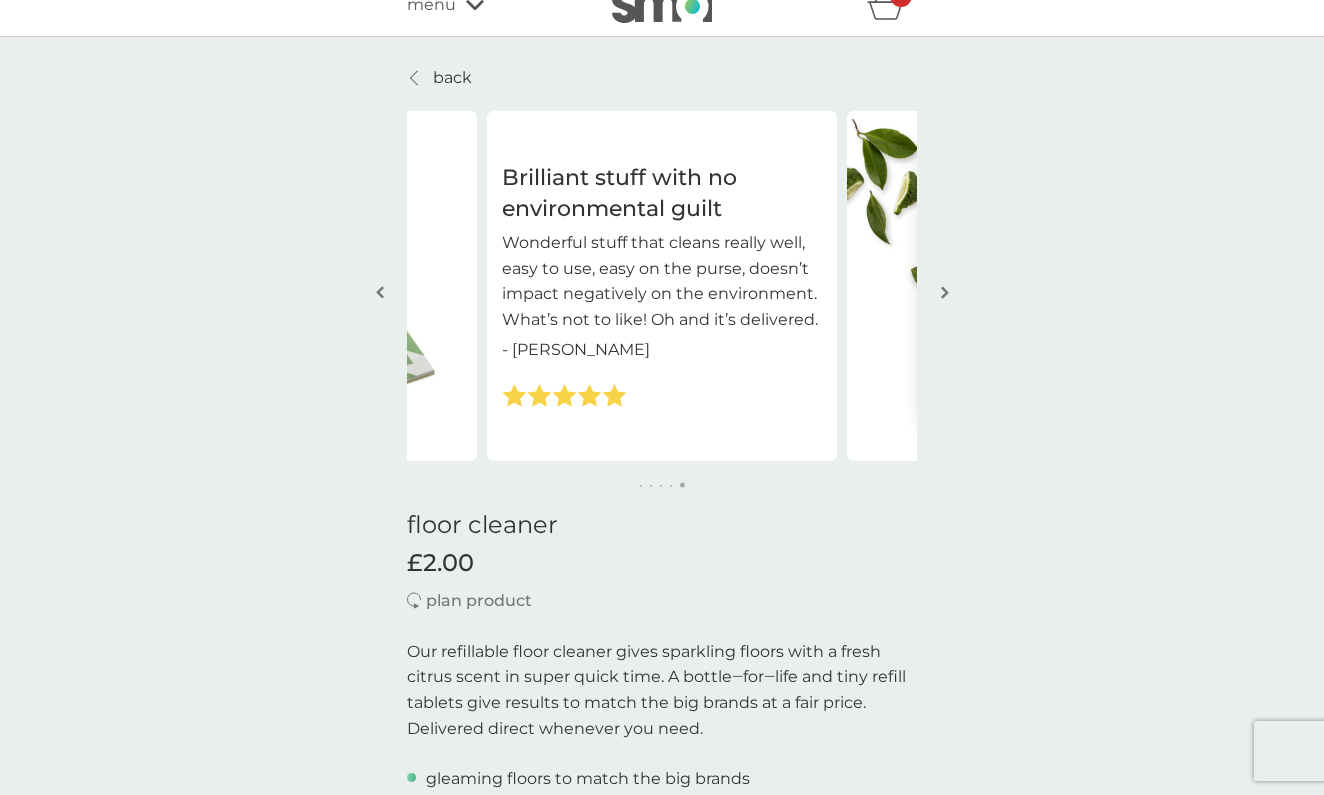click at bounding box center [945, 292] 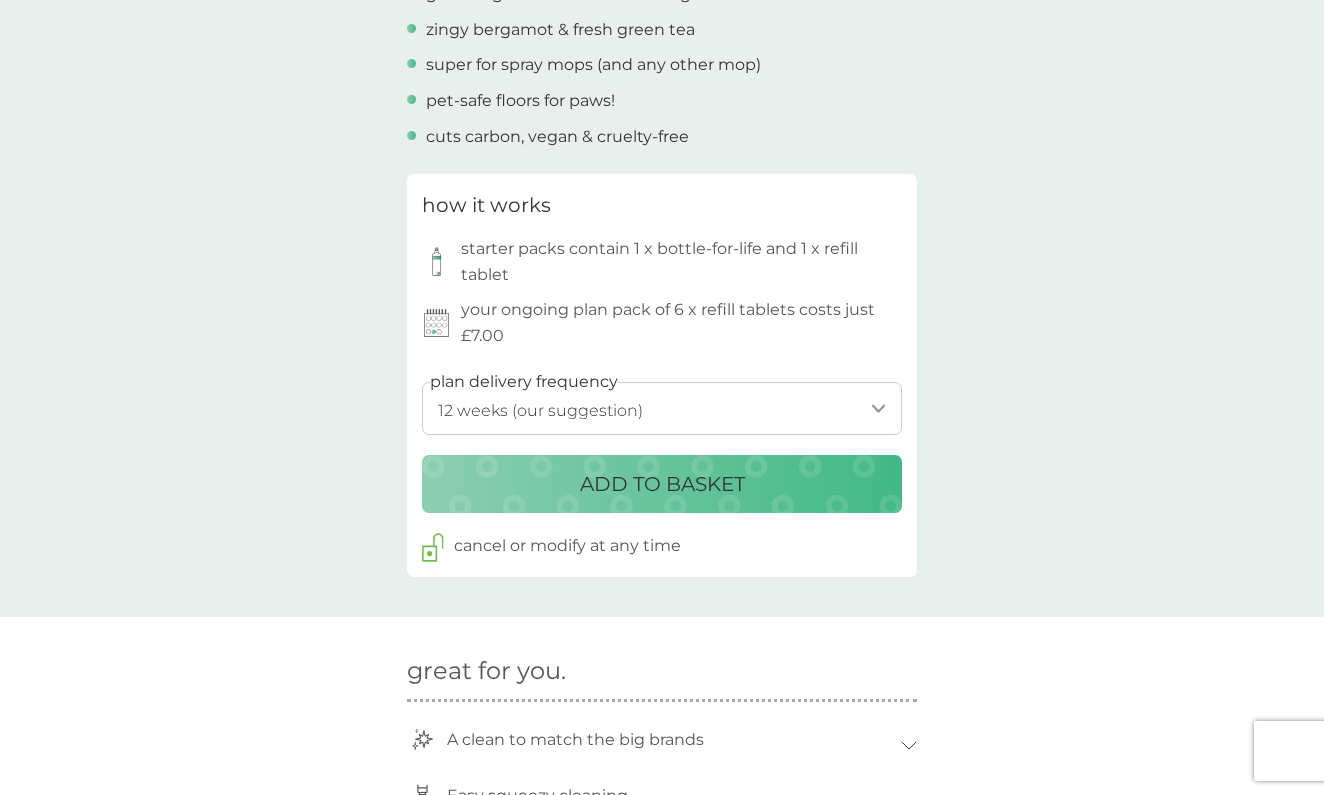 scroll, scrollTop: 812, scrollLeft: 0, axis: vertical 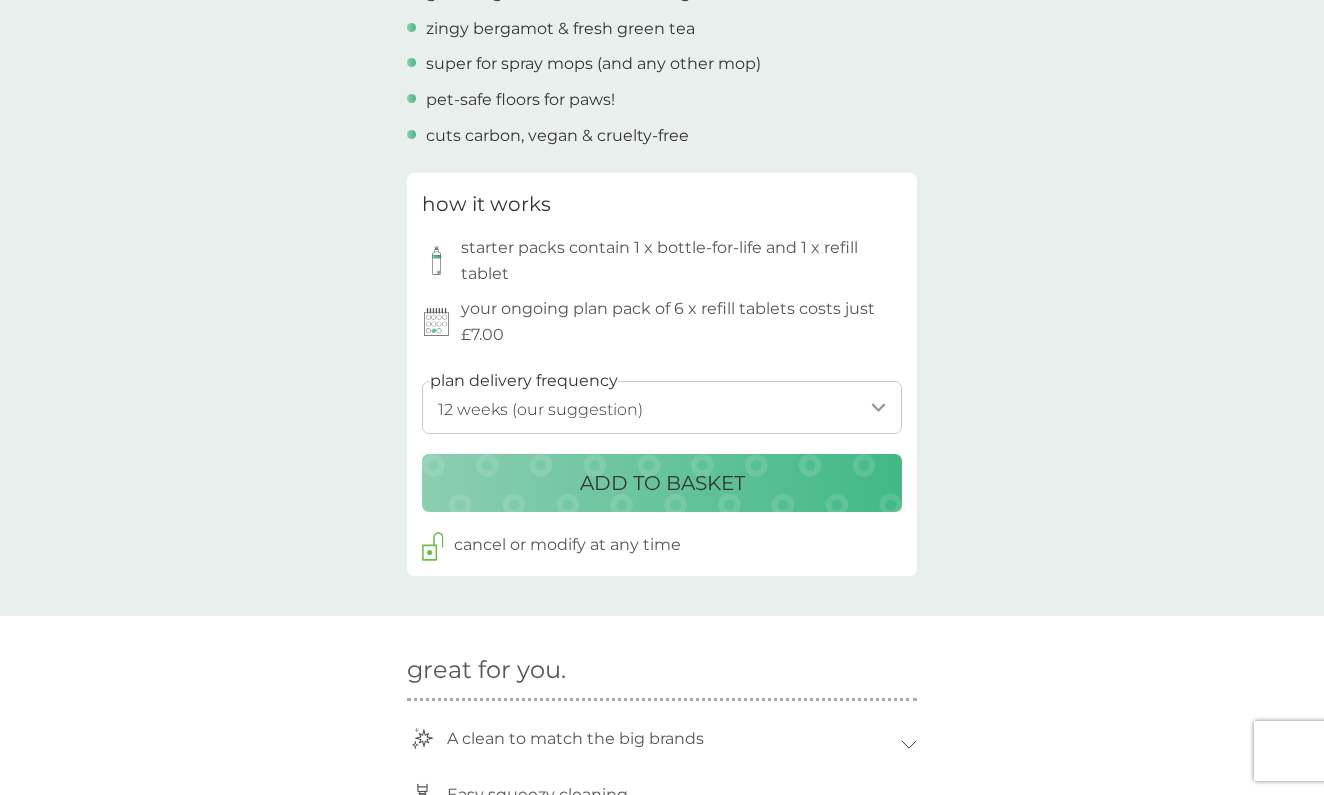 click on "back Brilliant stuff with no environmental guilt Wonderful stuff that cleans really well, easy to use, easy on the purse, doesn’t impact negatively on the environment. What’s not to like! Oh and it’s delivered. - Christine
Brilliant stuff with no environmental guilt Wonderful stuff that cleans really well, easy to use, easy on the purse, doesn’t impact negatively on the environment. What’s not to like! Oh and it’s delivered. - Christine
floor cleaner £2.00 plan product Our refillable floor cleaner gives sparkling floors with a fresh citrus scent in super quick time. A bottle‒for‒life and tiny refill tablets give results to match the big brands at a fair price. Delivered direct whenever you need. gleaming floors to match the big brands zingy bergamot & fresh green tea super for spray mops (and any other mop) pet-safe floors for paws! cuts carbon, vegan & cruelty-free how it works starter packs contain 1 x bottle-for-life and 1 x refill tablet plan delivery frequency 1 week  2 weeks  3 weeks" at bounding box center (662, 700) 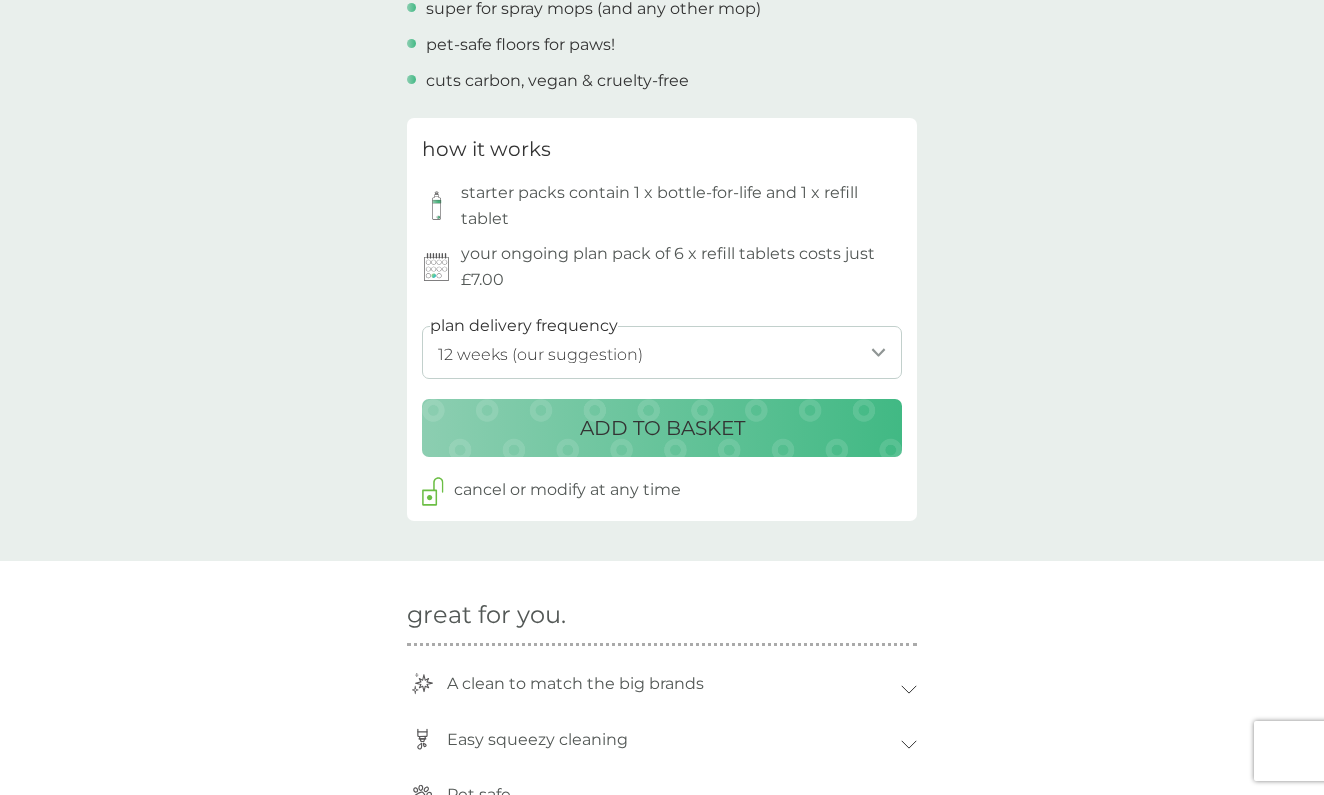 scroll, scrollTop: 869, scrollLeft: 0, axis: vertical 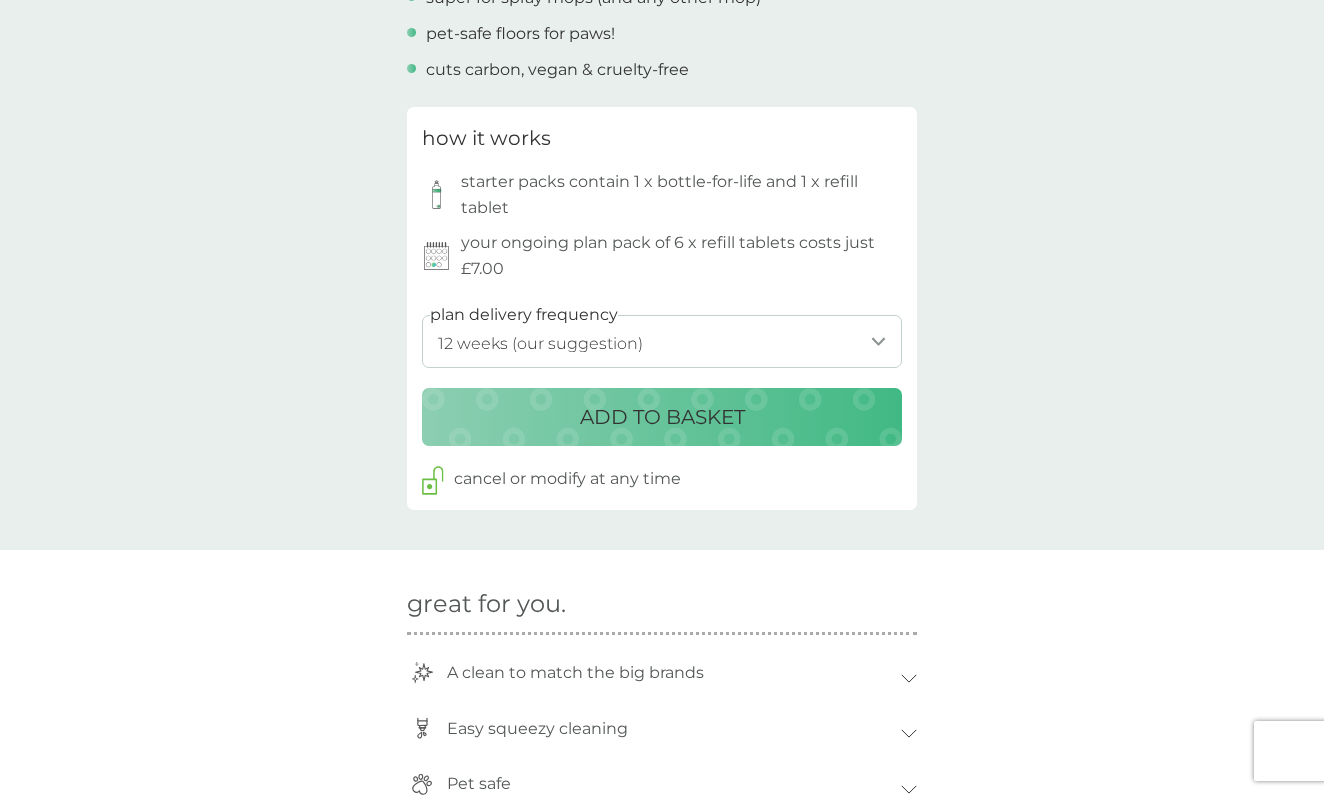 click on "back Brilliant stuff with no environmental guilt Wonderful stuff that cleans really well, easy to use, easy on the purse, doesn’t impact negatively on the environment. What’s not to like! Oh and it’s delivered. - Christine
Brilliant stuff with no environmental guilt Wonderful stuff that cleans really well, easy to use, easy on the purse, doesn’t impact negatively on the environment. What’s not to like! Oh and it’s delivered. - Christine
floor cleaner £2.00 plan product Our refillable floor cleaner gives sparkling floors with a fresh citrus scent in super quick time. A bottle‒for‒life and tiny refill tablets give results to match the big brands at a fair price. Delivered direct whenever you need. gleaming floors to match the big brands zingy bergamot & fresh green tea super for spray mops (and any other mop) pet-safe floors for paws! cuts carbon, vegan & cruelty-free how it works starter packs contain 1 x bottle-for-life and 1 x refill tablet plan delivery frequency 1 week  2 weeks  3 weeks" at bounding box center [662, 634] 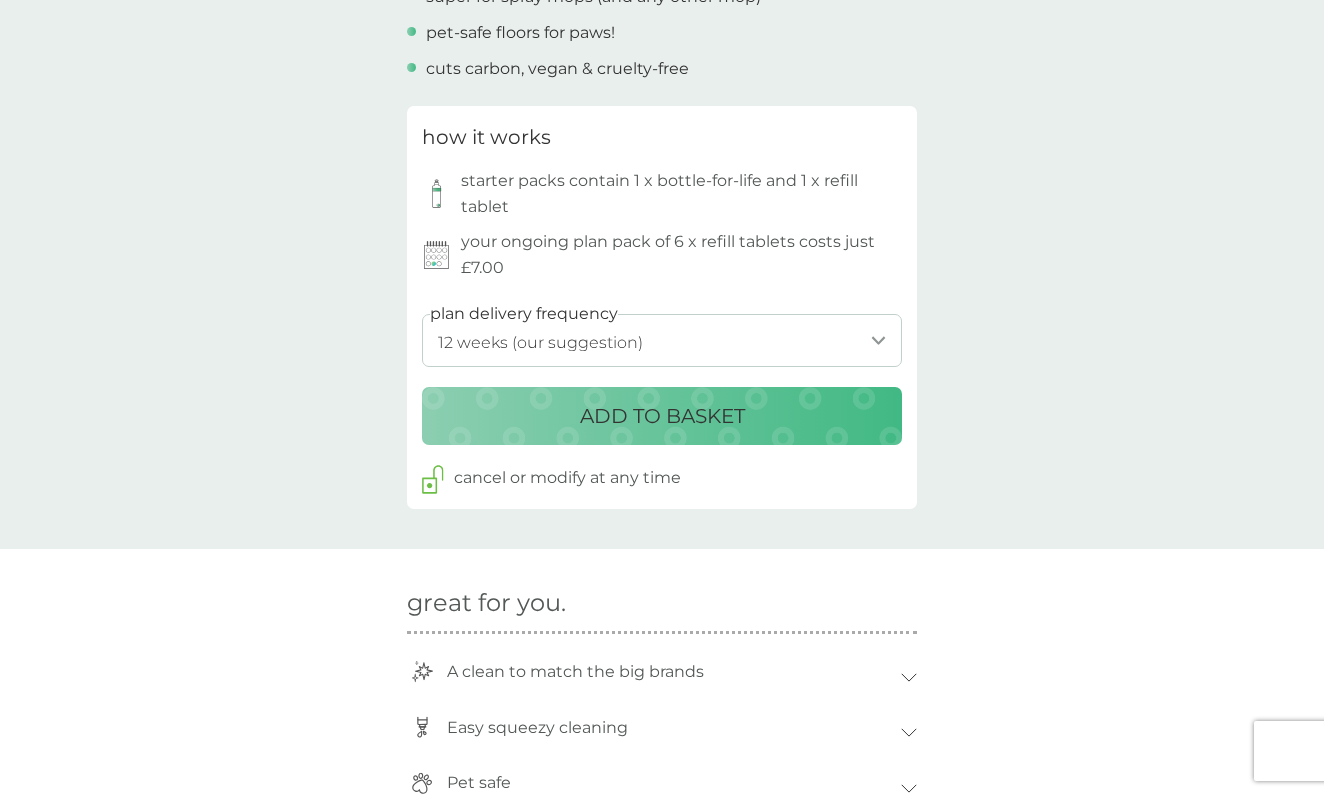 click on "back Brilliant stuff with no environmental guilt Wonderful stuff that cleans really well, easy to use, easy on the purse, doesn’t impact negatively on the environment. What’s not to like! Oh and it’s delivered. - Christine
Brilliant stuff with no environmental guilt Wonderful stuff that cleans really well, easy to use, easy on the purse, doesn’t impact negatively on the environment. What’s not to like! Oh and it’s delivered. - Christine
floor cleaner £2.00 plan product Our refillable floor cleaner gives sparkling floors with a fresh citrus scent in super quick time. A bottle‒for‒life and tiny refill tablets give results to match the big brands at a fair price. Delivered direct whenever you need. gleaming floors to match the big brands zingy bergamot & fresh green tea super for spray mops (and any other mop) pet-safe floors for paws! cuts carbon, vegan & cruelty-free how it works starter packs contain 1 x bottle-for-life and 1 x refill tablet plan delivery frequency 1 week  2 weeks  3 weeks" at bounding box center (662, 633) 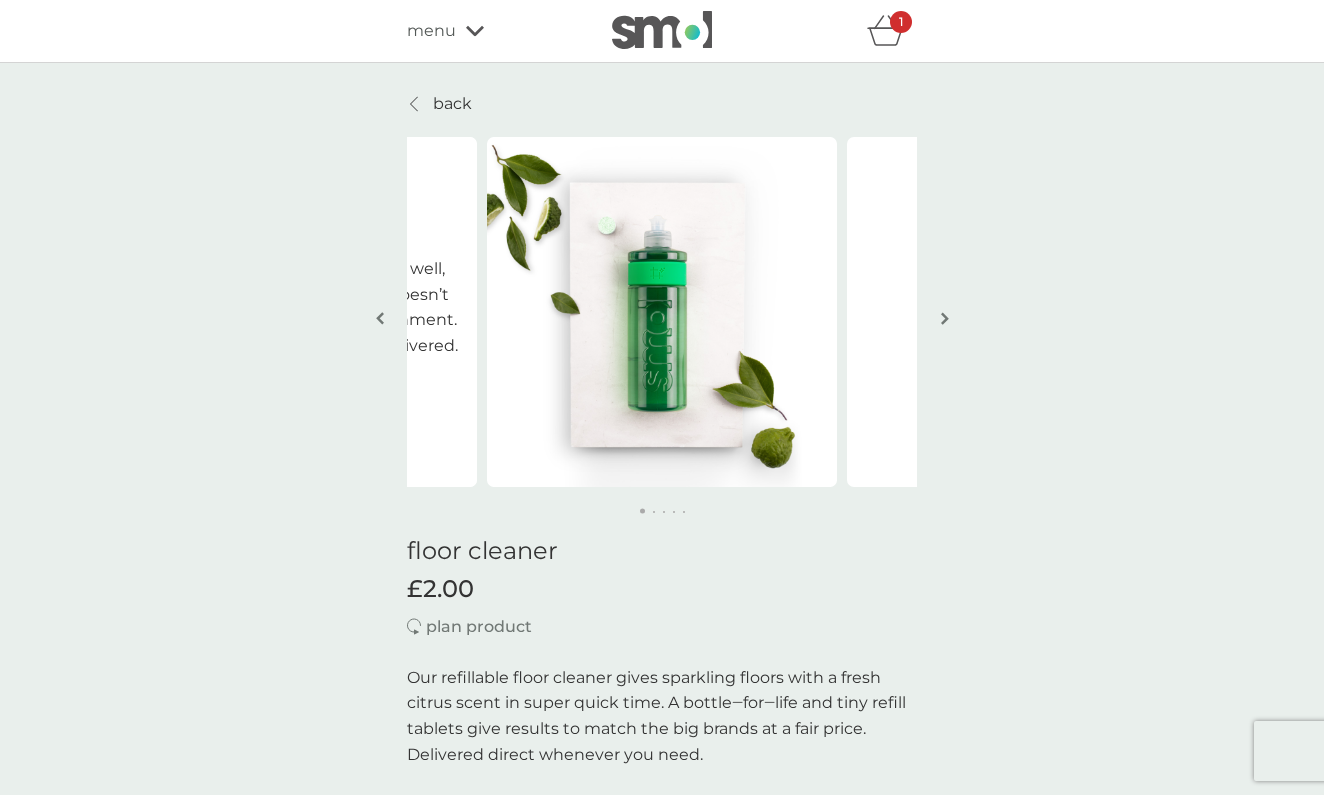 scroll, scrollTop: 0, scrollLeft: 0, axis: both 